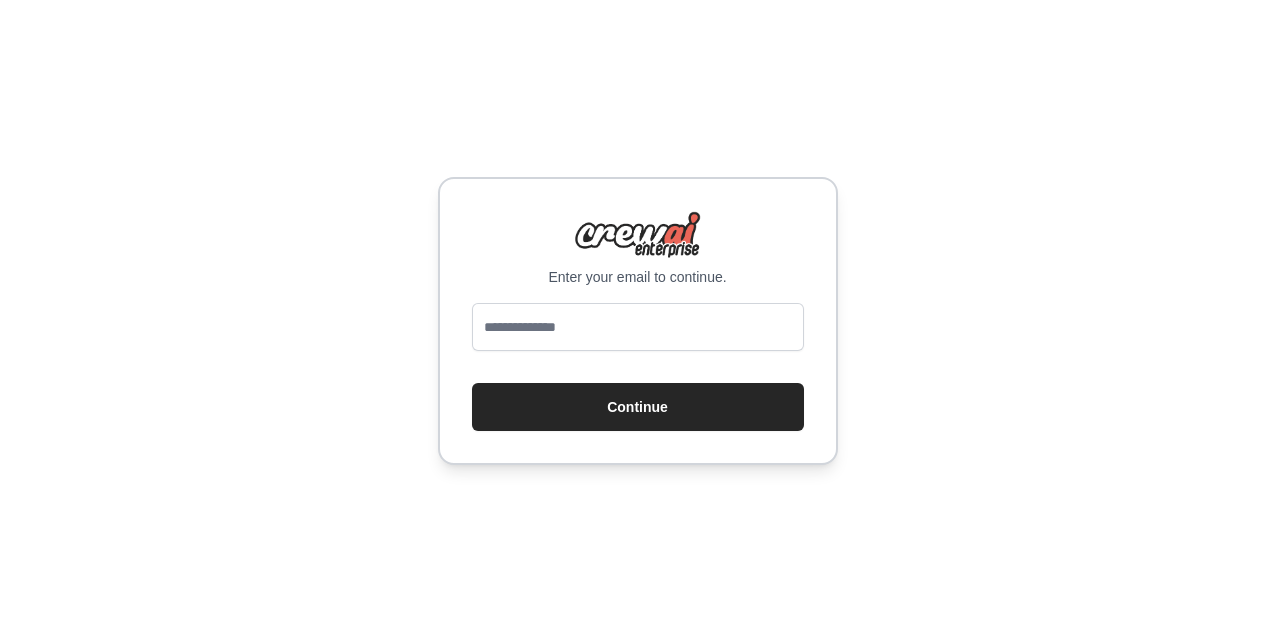 scroll, scrollTop: 0, scrollLeft: 0, axis: both 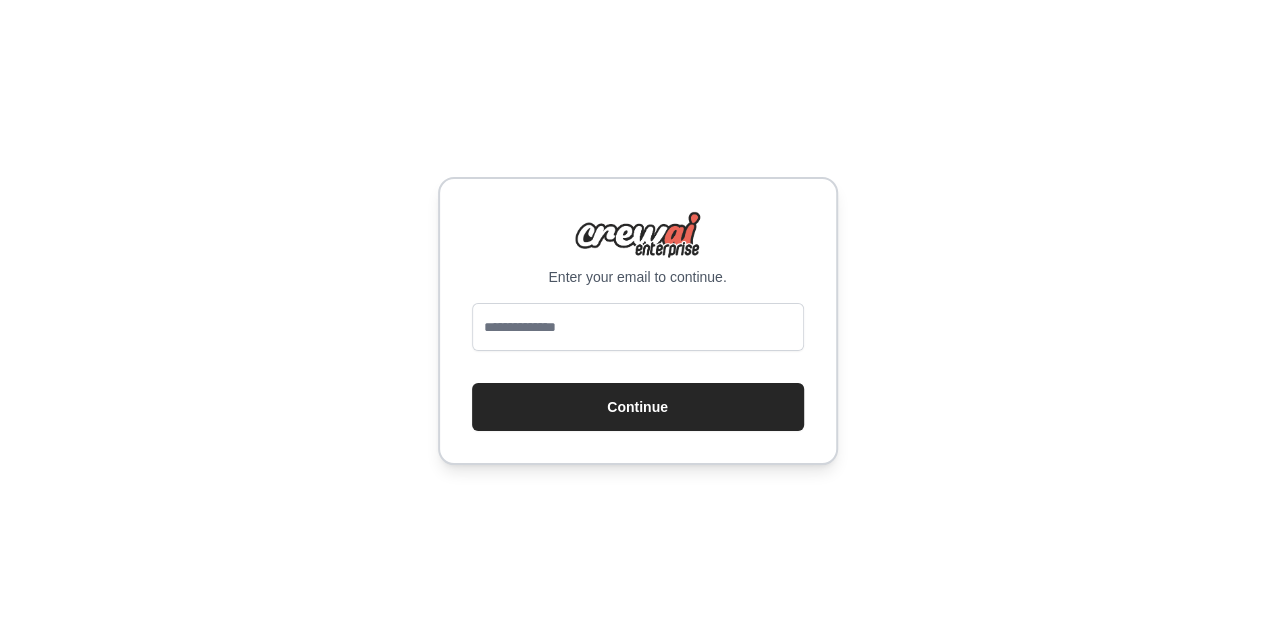 type on "**********" 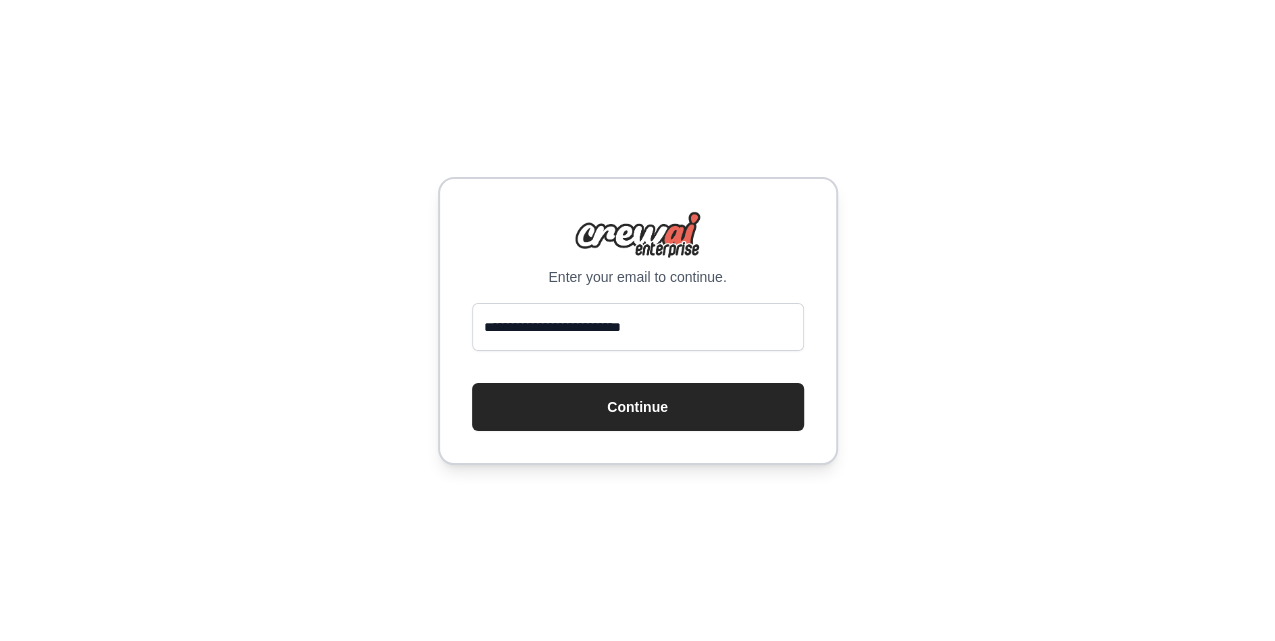 scroll, scrollTop: 0, scrollLeft: 0, axis: both 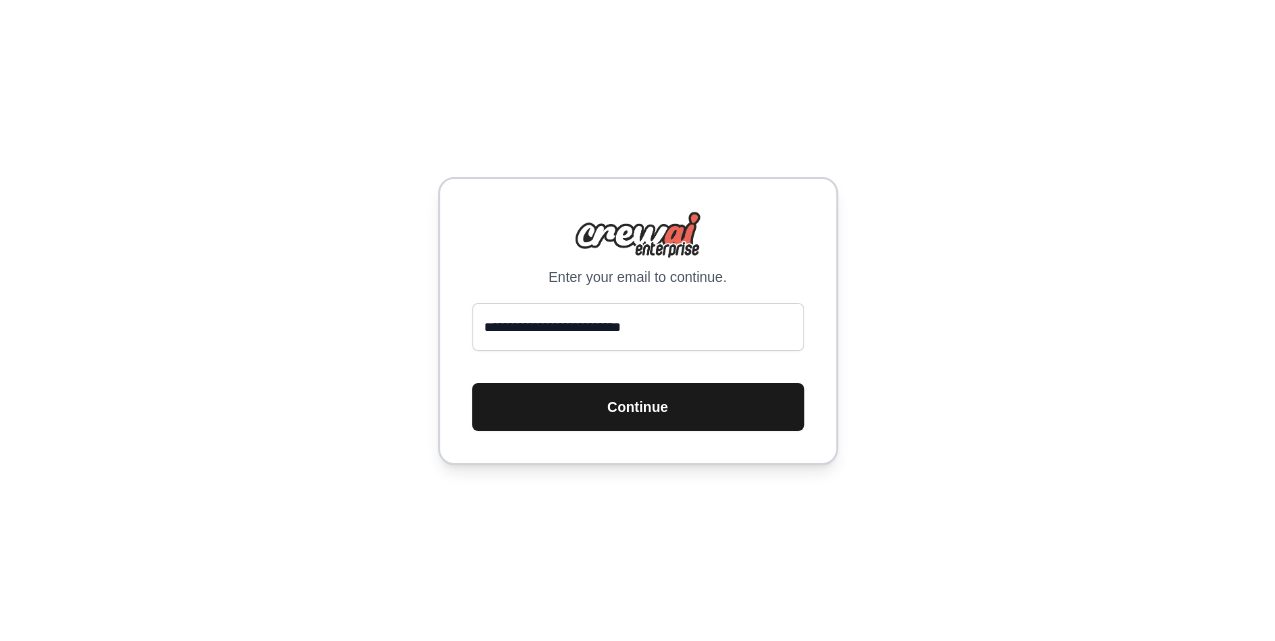 click on "Continue" at bounding box center [638, 407] 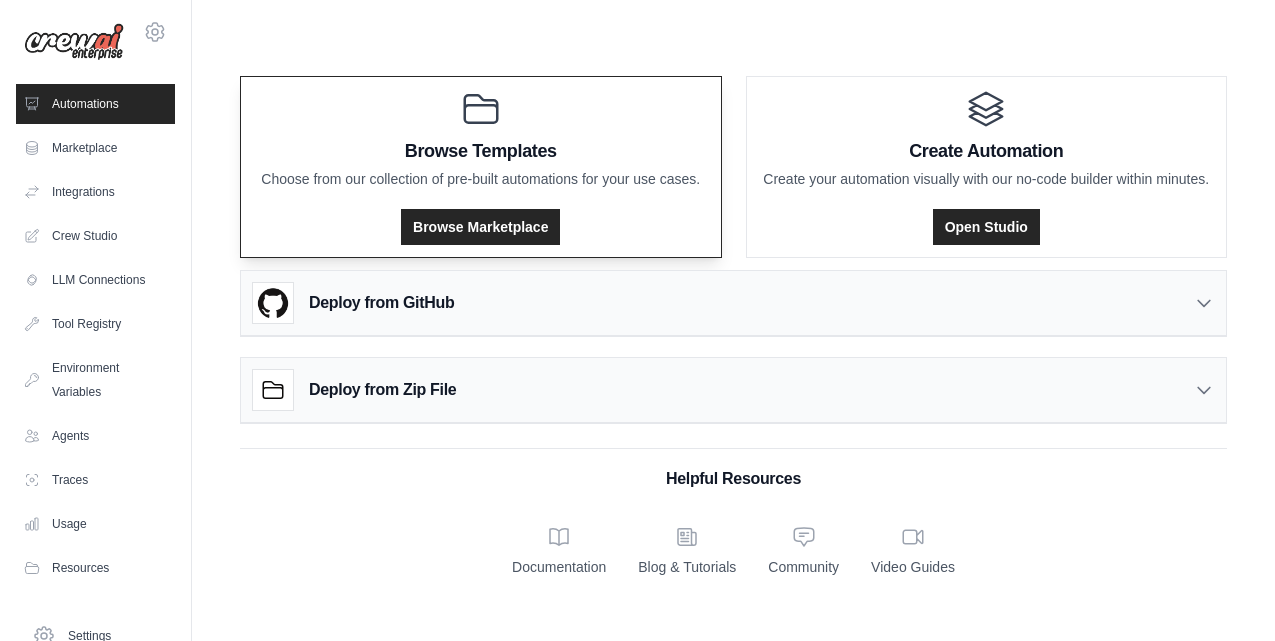 scroll, scrollTop: 0, scrollLeft: 0, axis: both 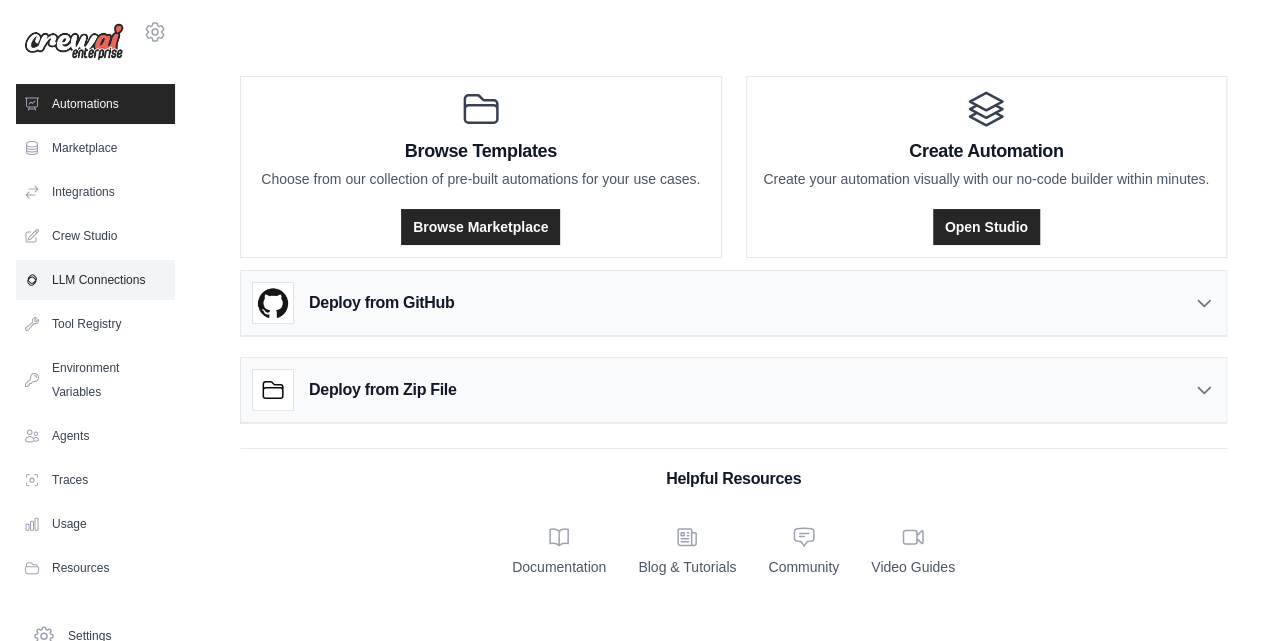 click on "LLM Connections" at bounding box center (95, 280) 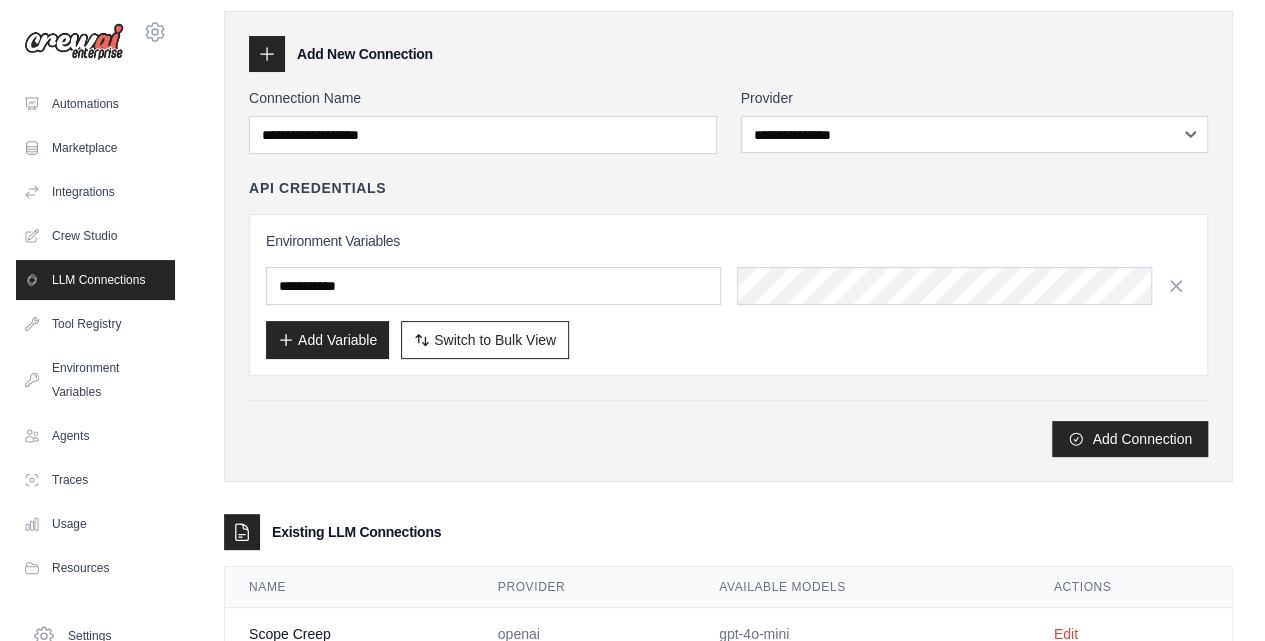 scroll, scrollTop: 188, scrollLeft: 0, axis: vertical 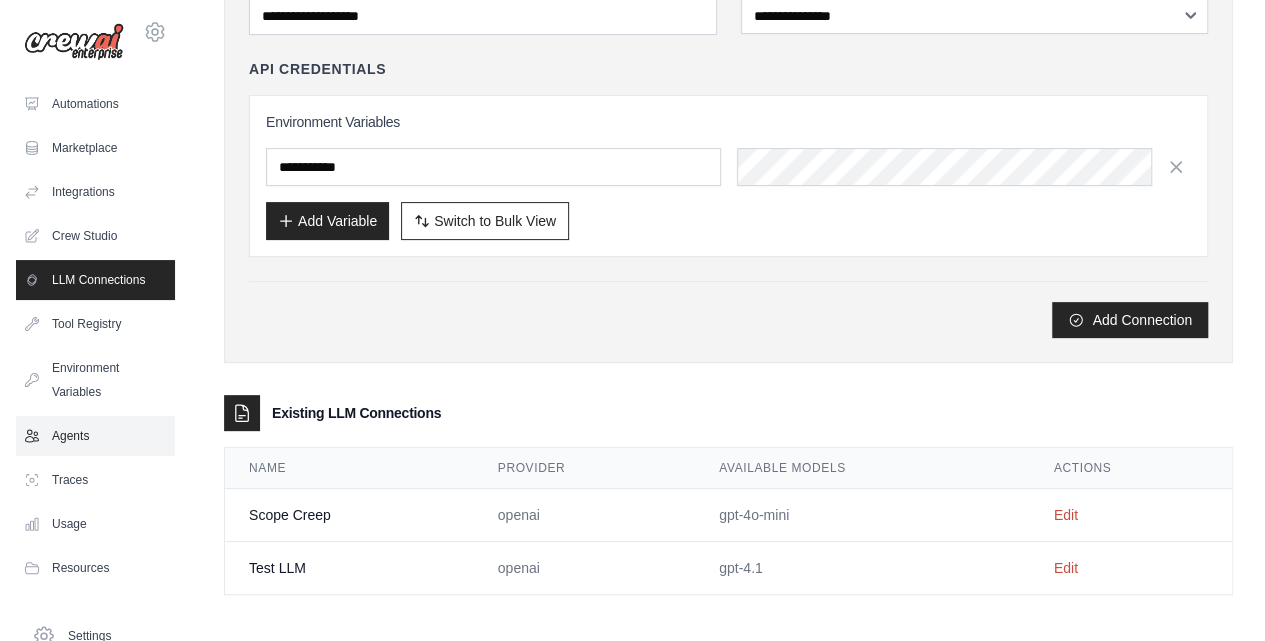 click on "Agents" at bounding box center [95, 436] 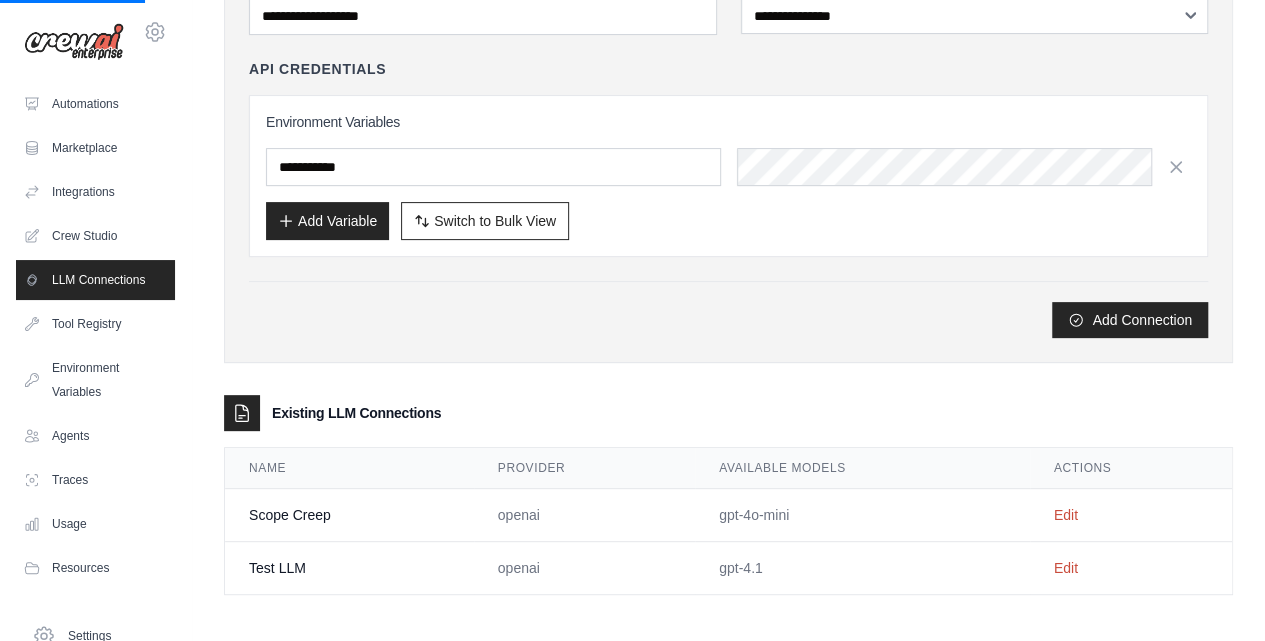 scroll, scrollTop: 0, scrollLeft: 0, axis: both 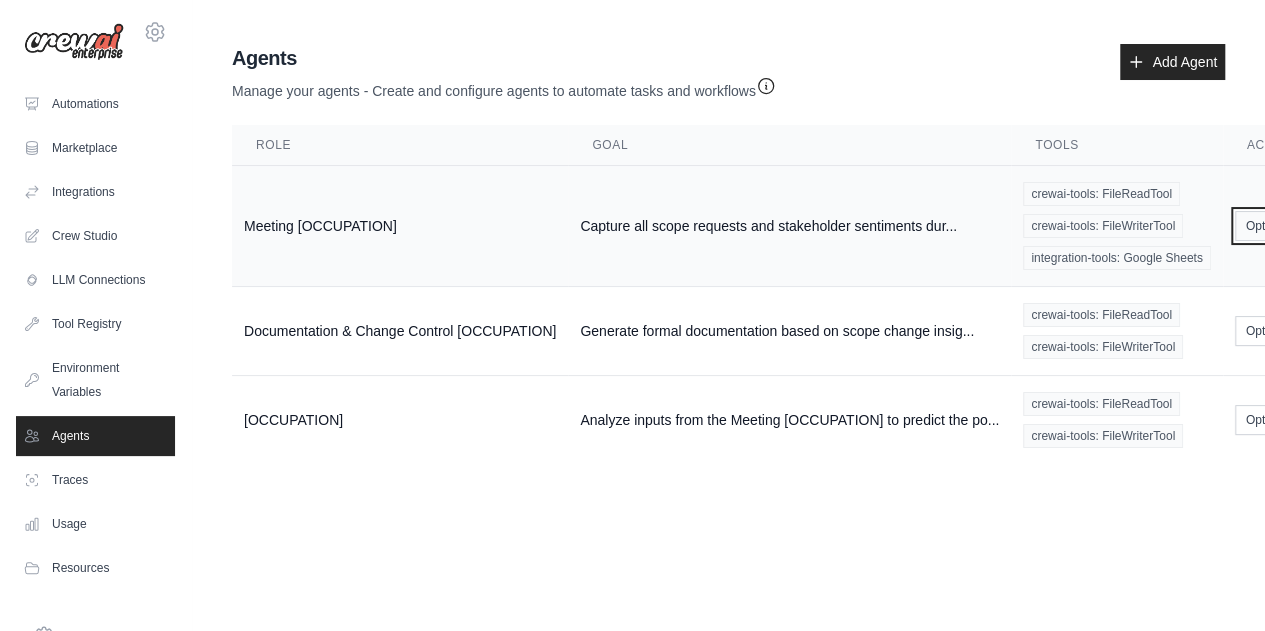 click 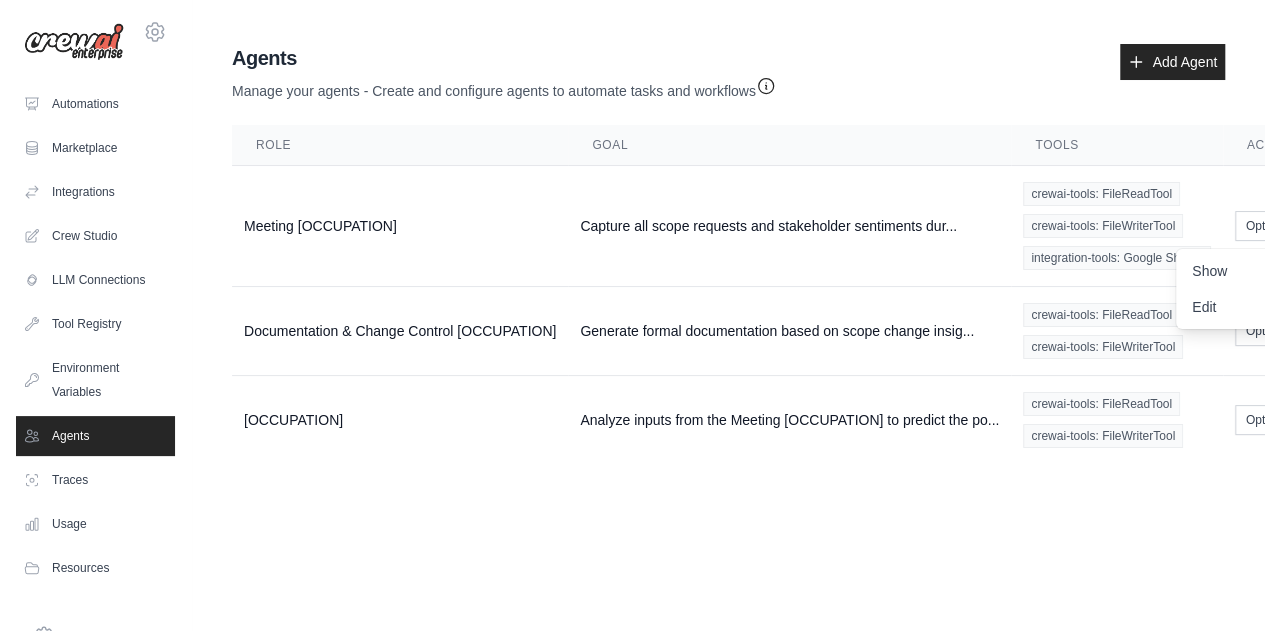 click on "[EMAIL]
Settings
Automations
Marketplace
Integrations" at bounding box center [632, 315] 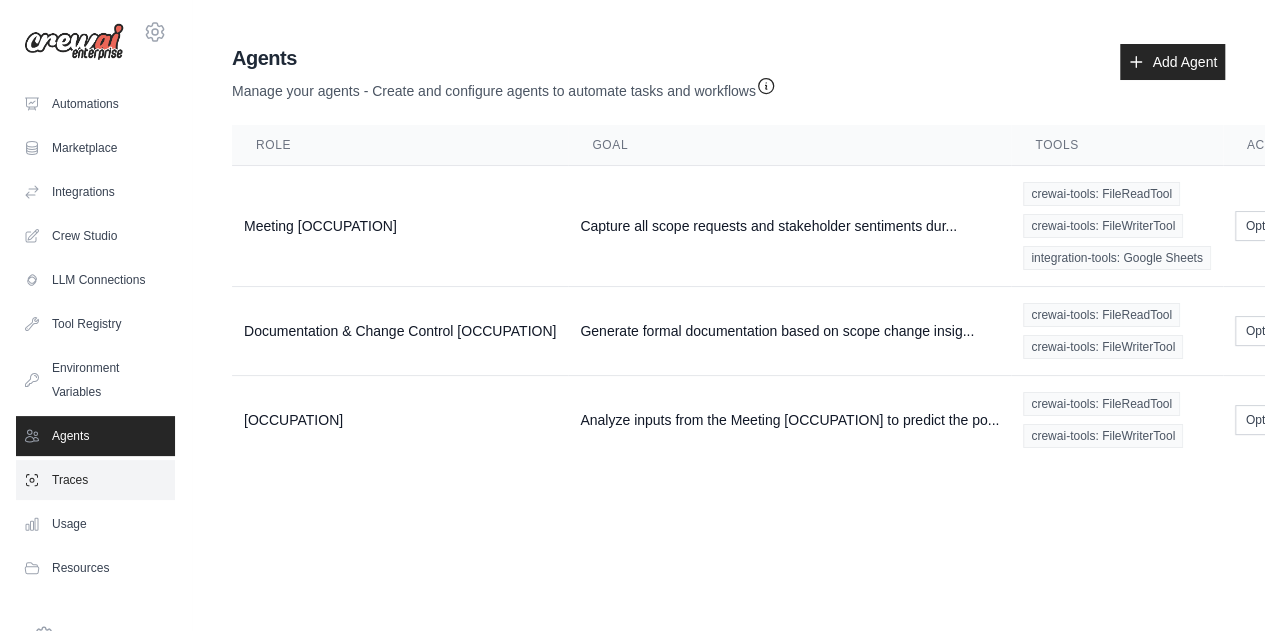 click on "Traces" at bounding box center [95, 480] 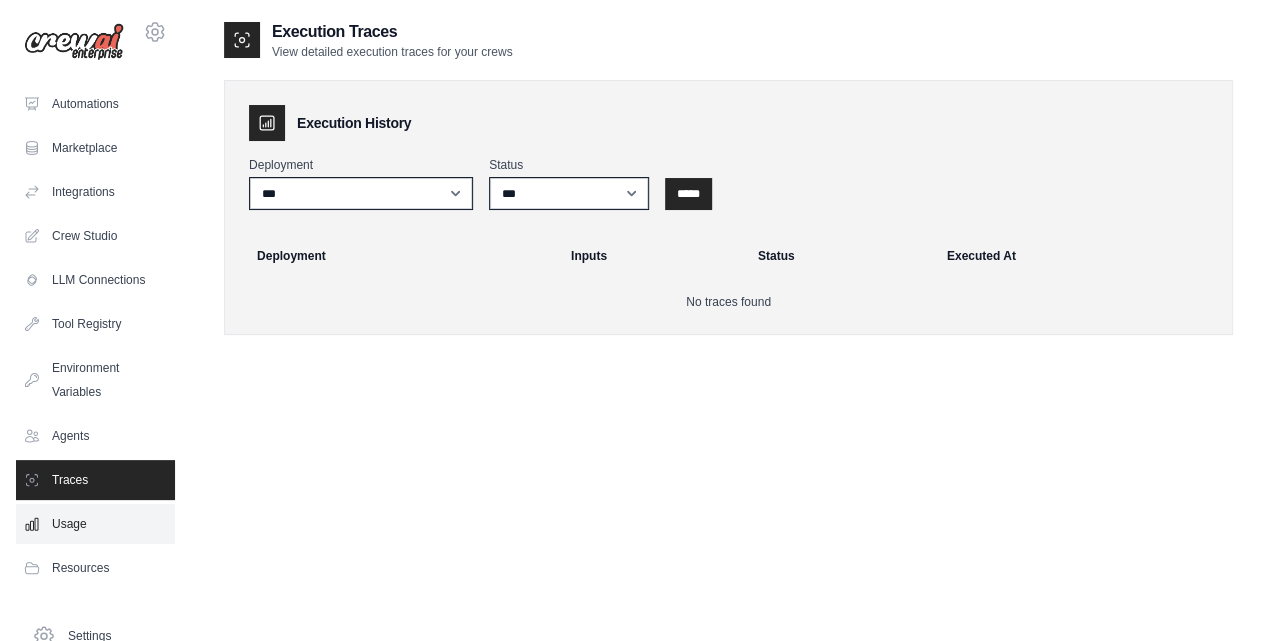 click on "Usage" at bounding box center [95, 524] 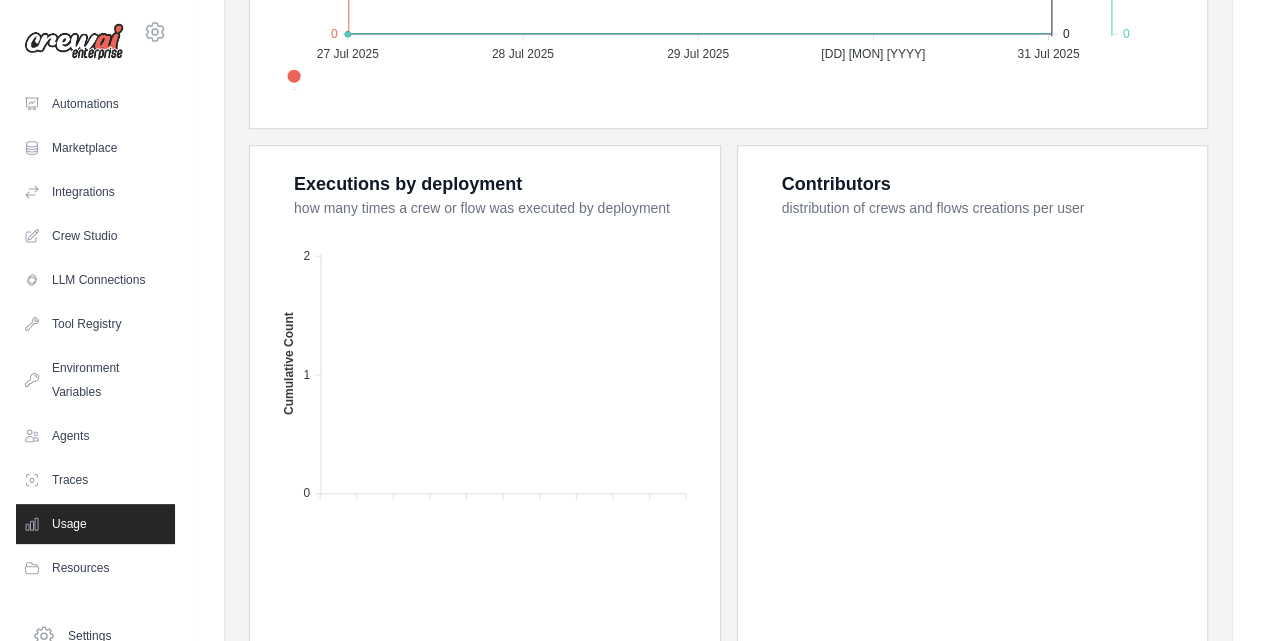 scroll, scrollTop: 805, scrollLeft: 0, axis: vertical 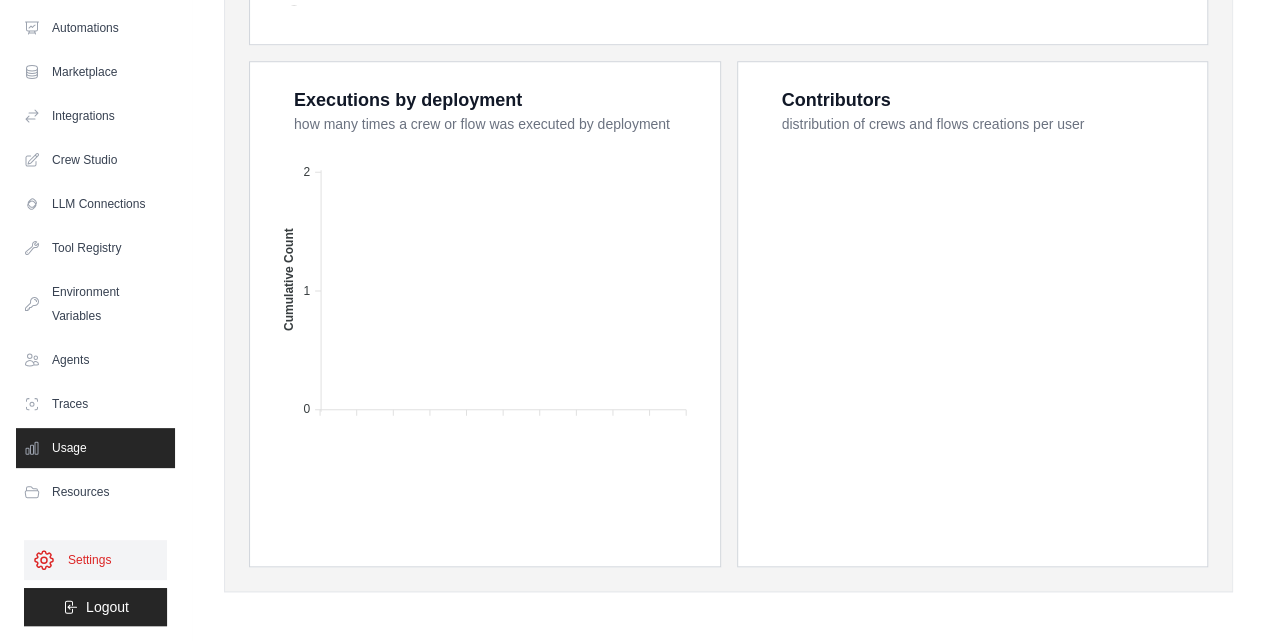 click on "Settings" at bounding box center (95, 560) 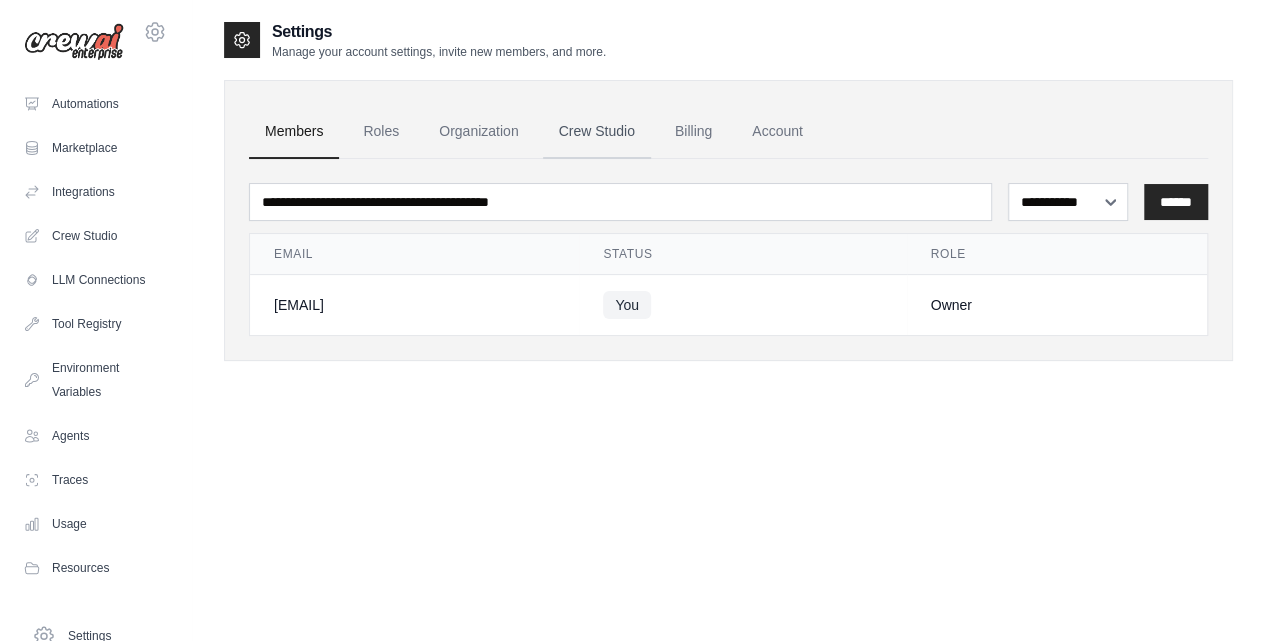 click on "Crew Studio" at bounding box center (597, 132) 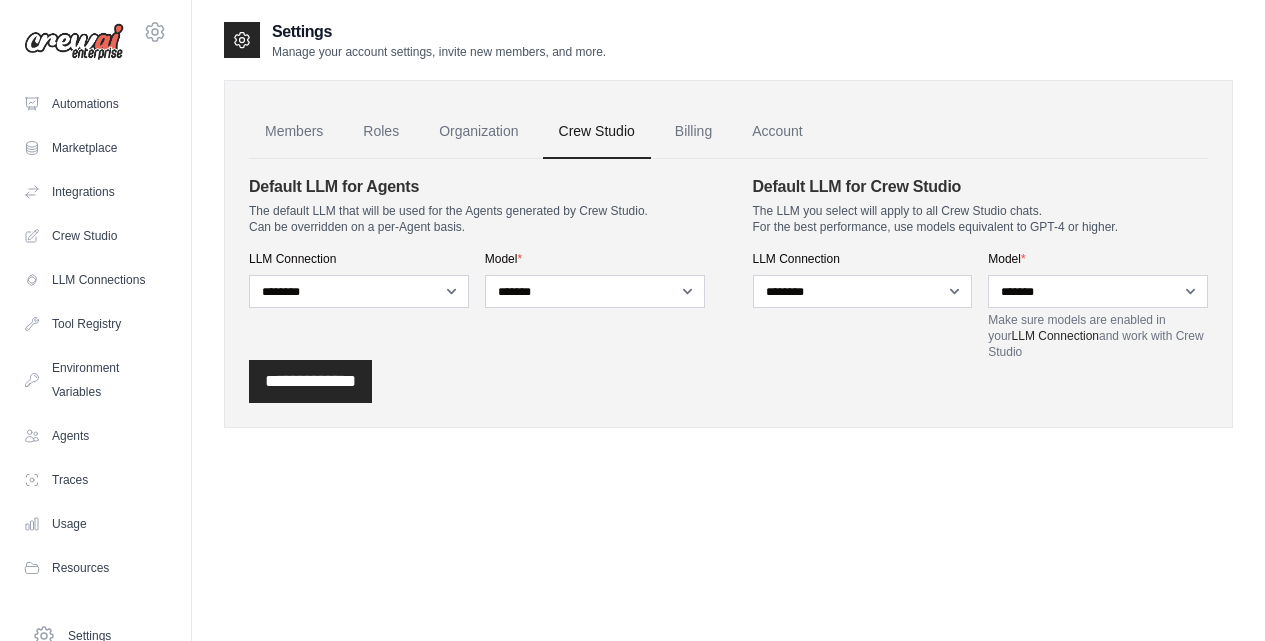 scroll, scrollTop: 0, scrollLeft: 0, axis: both 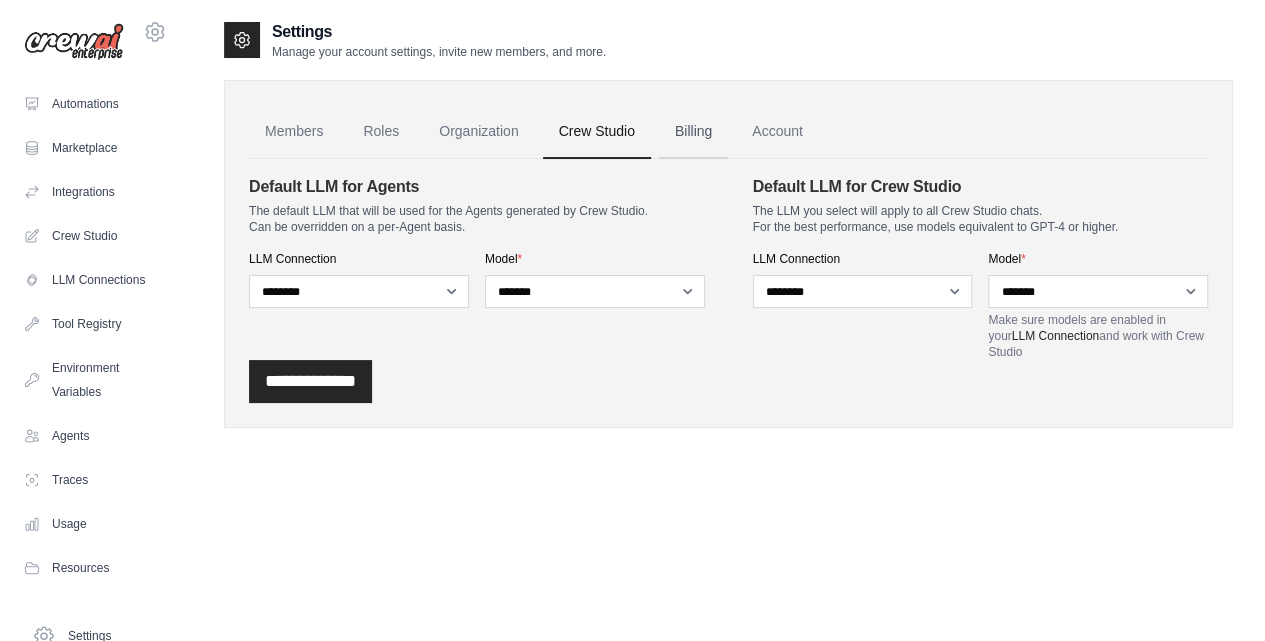 click on "Billing" at bounding box center [693, 132] 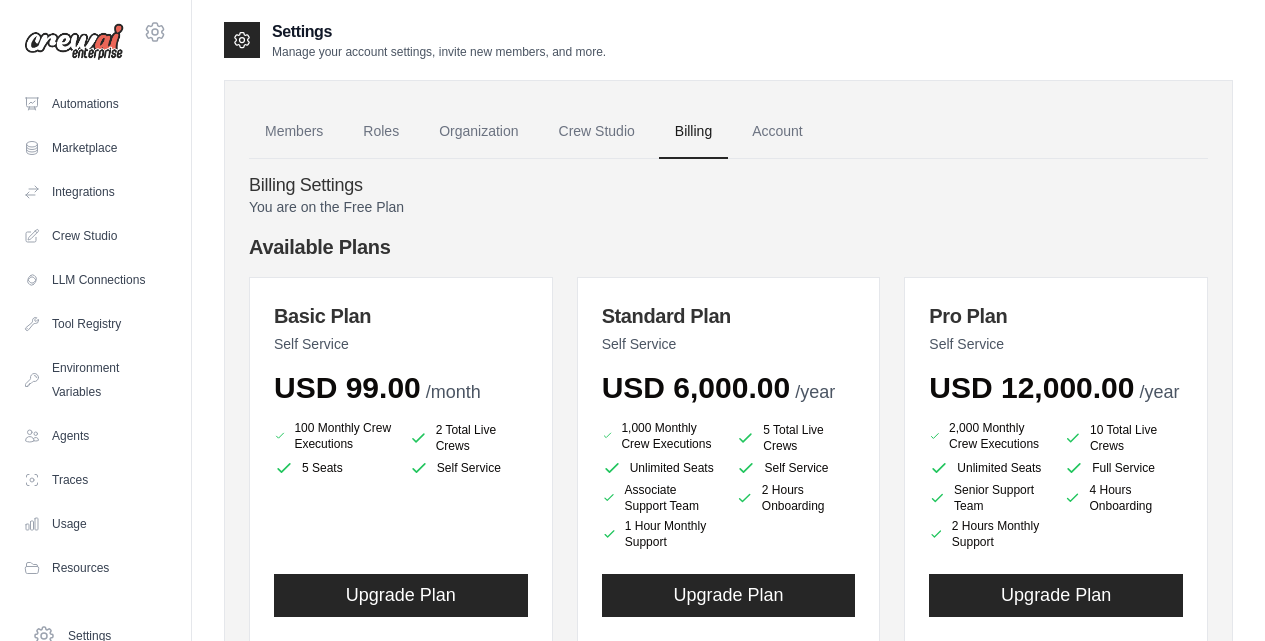 scroll, scrollTop: 0, scrollLeft: 0, axis: both 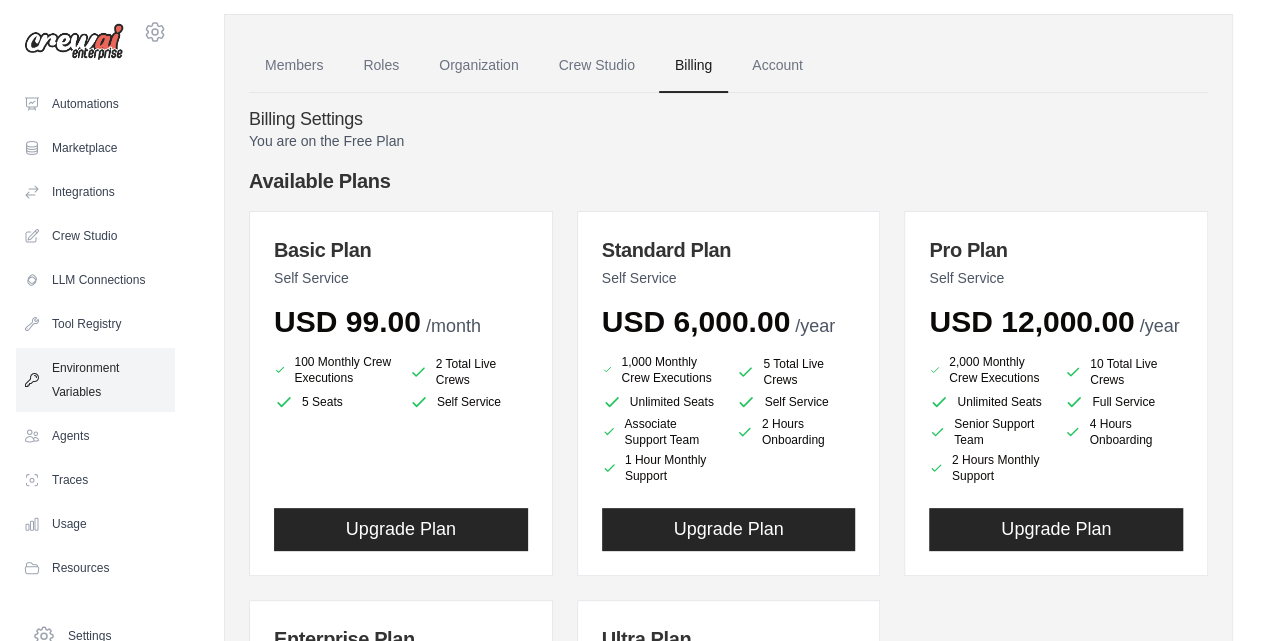 click on "Environment Variables" at bounding box center (95, 380) 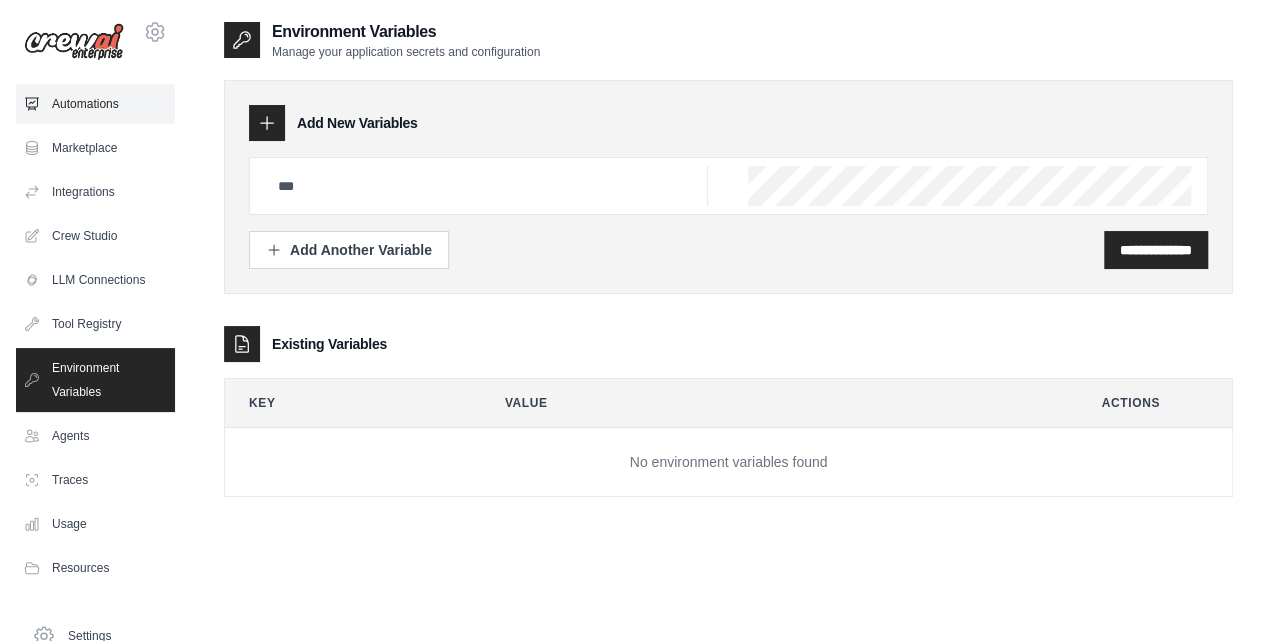 click on "Automations" at bounding box center [95, 104] 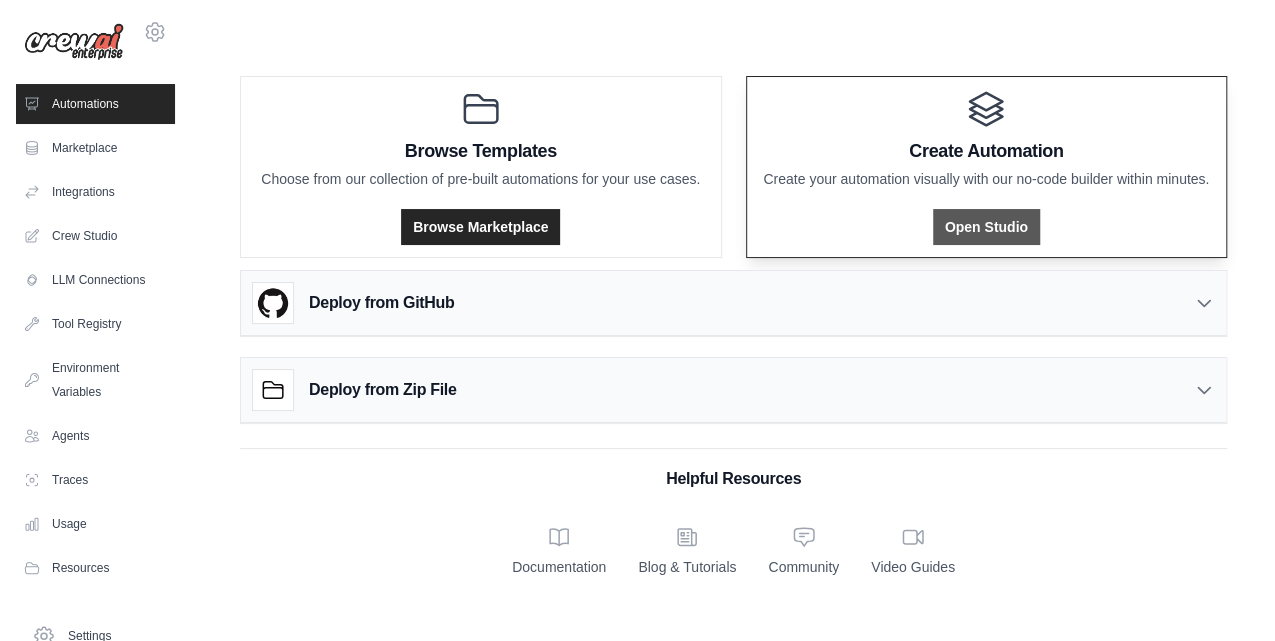 click on "Open Studio" at bounding box center [986, 227] 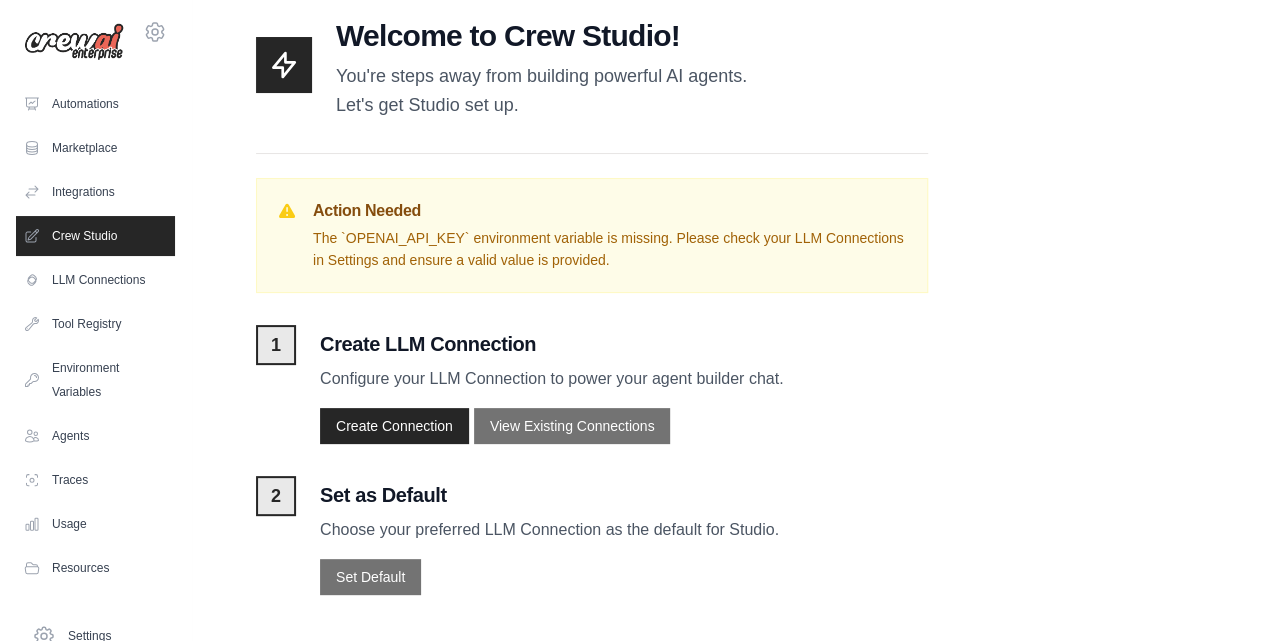 scroll, scrollTop: 71, scrollLeft: 0, axis: vertical 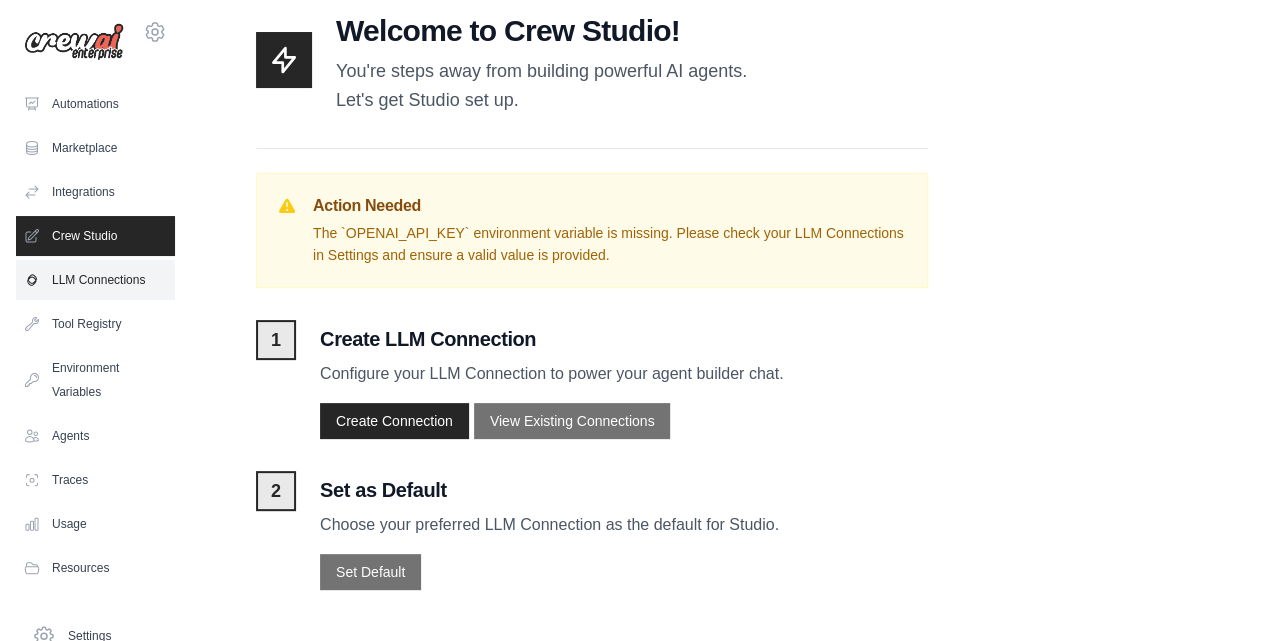 click on "LLM Connections" at bounding box center (95, 280) 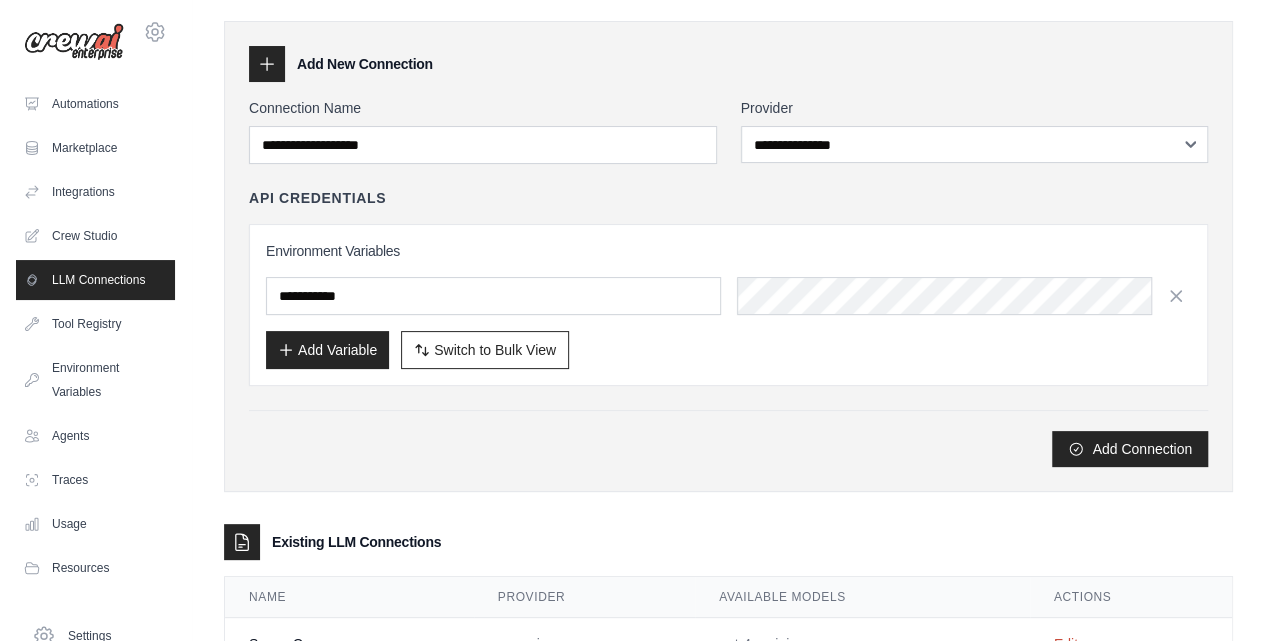 scroll, scrollTop: 55, scrollLeft: 0, axis: vertical 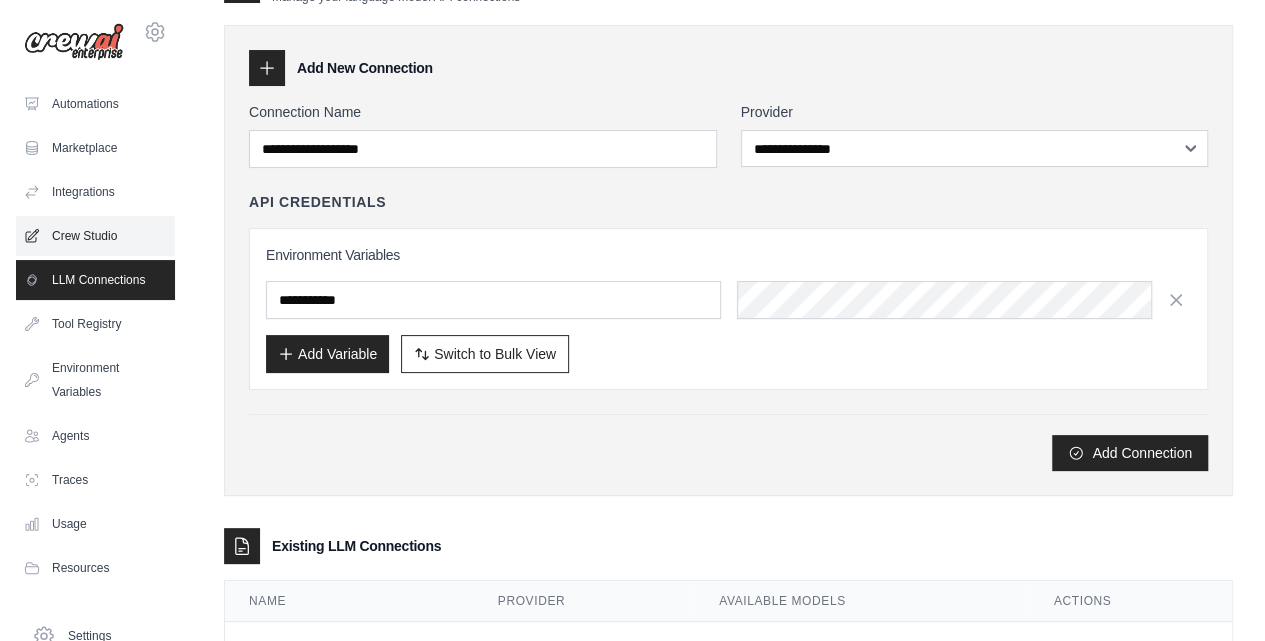 click on "Crew Studio" at bounding box center (95, 236) 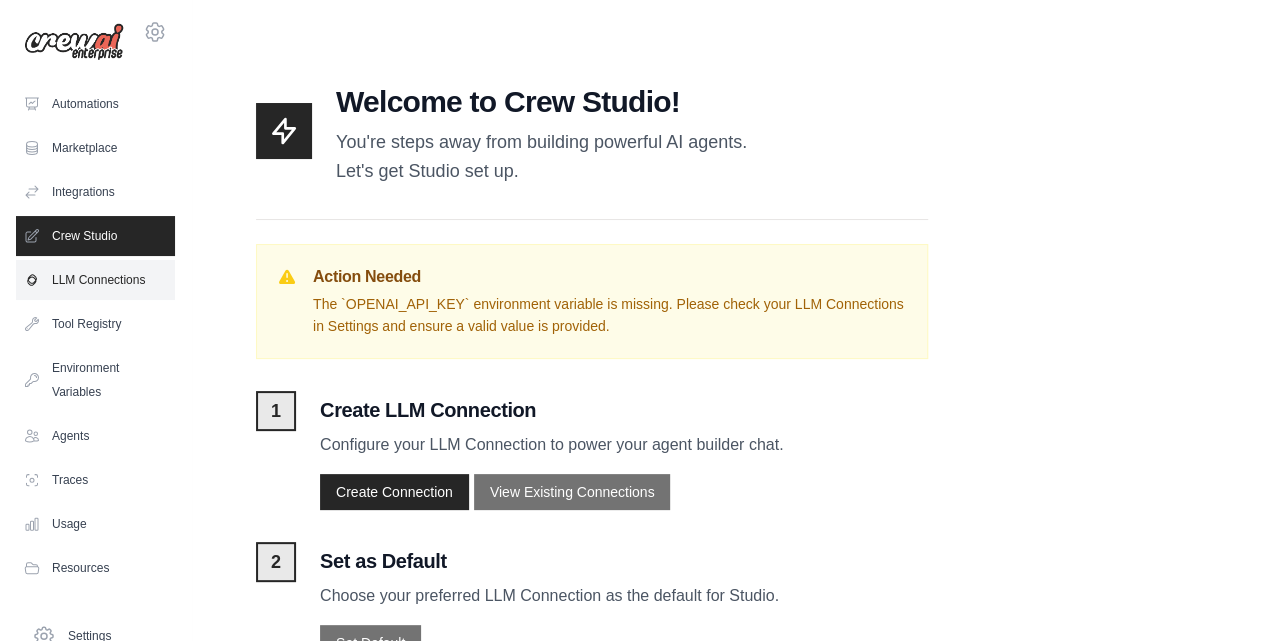 click on "LLM Connections" at bounding box center [95, 280] 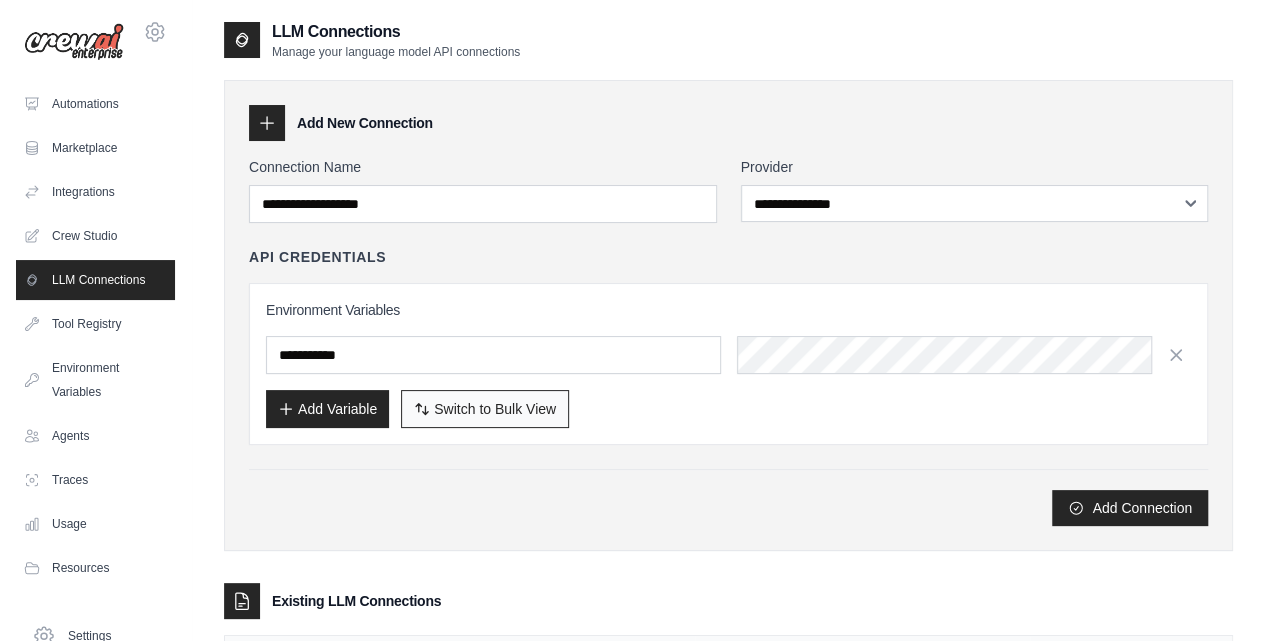 scroll, scrollTop: 188, scrollLeft: 0, axis: vertical 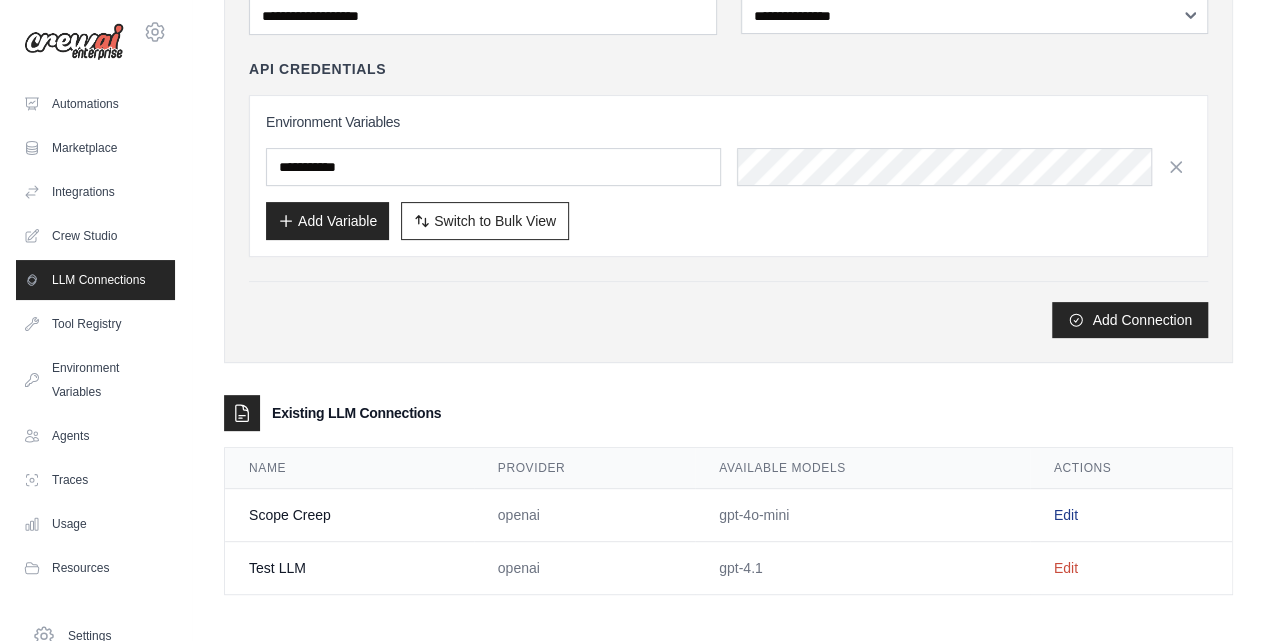 click on "Edit" at bounding box center [1066, 515] 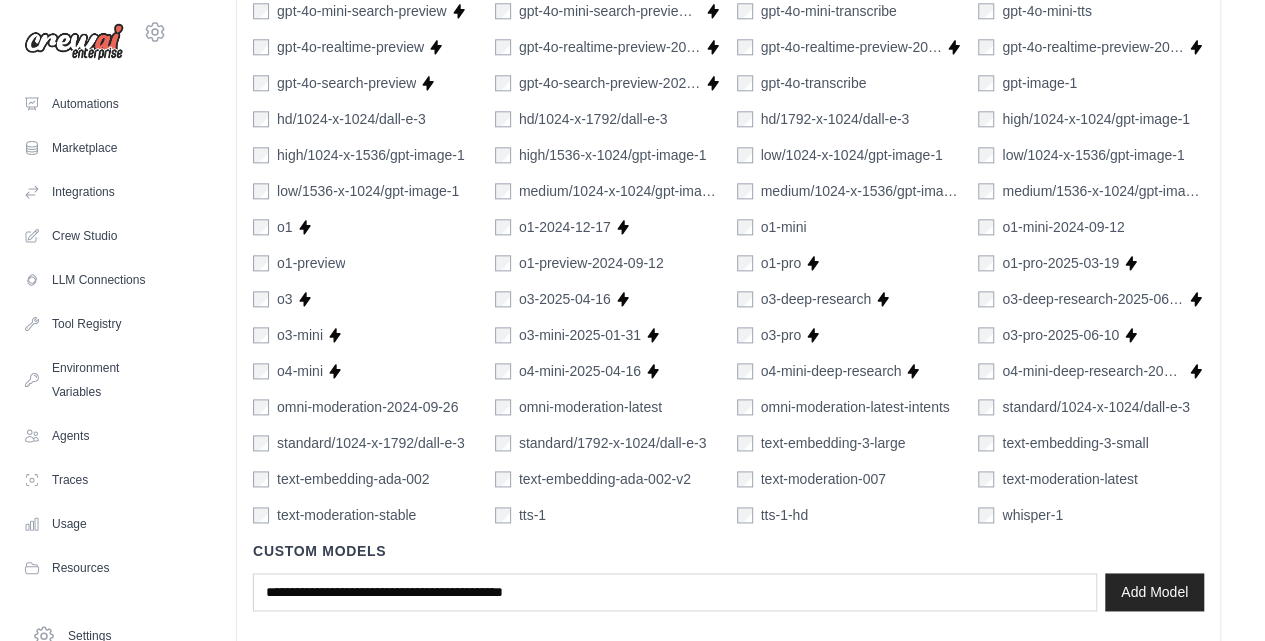 scroll, scrollTop: 1220, scrollLeft: 0, axis: vertical 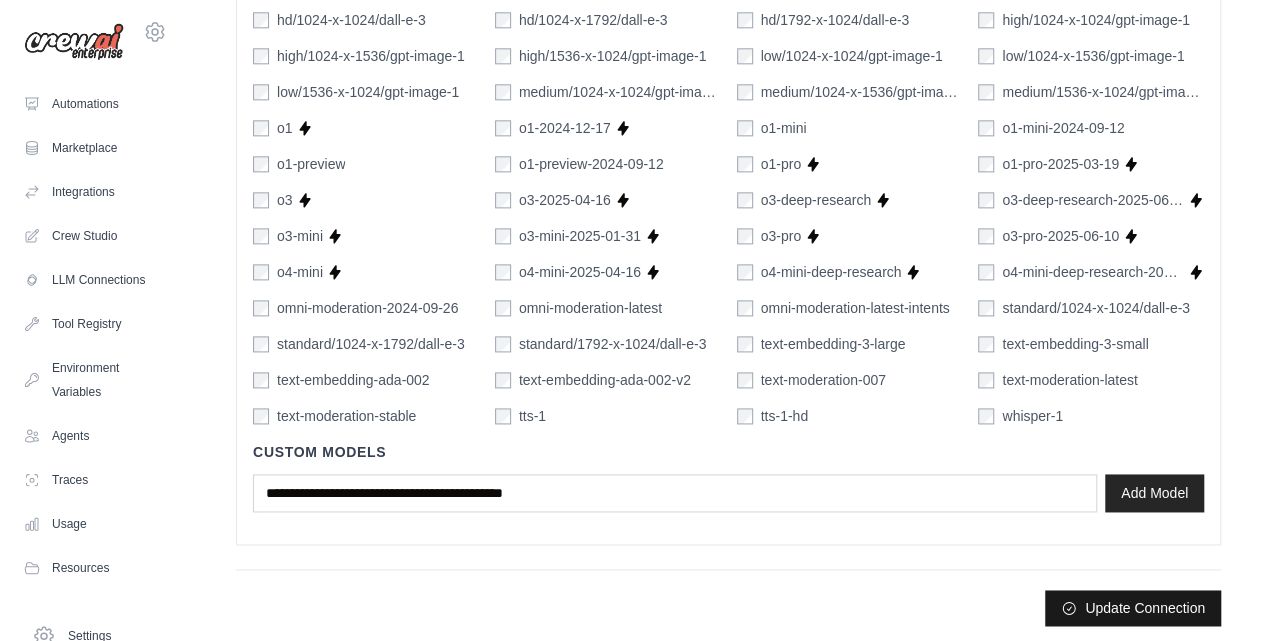 click on "Update Connection" at bounding box center (1133, 608) 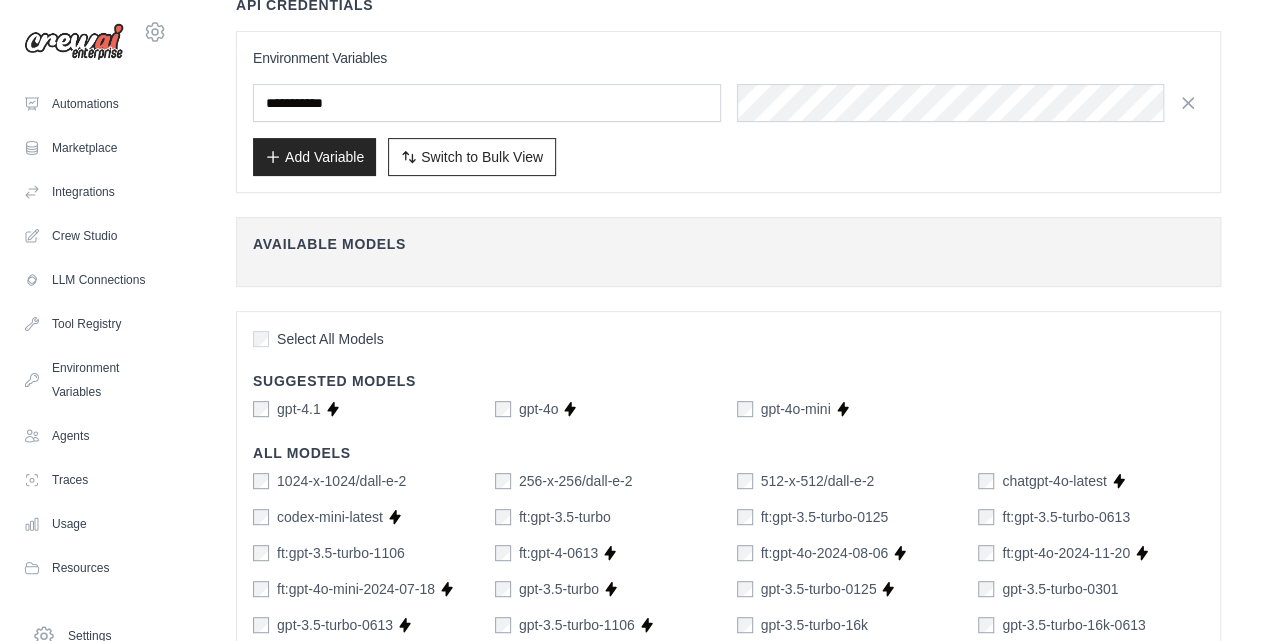 scroll, scrollTop: 0, scrollLeft: 0, axis: both 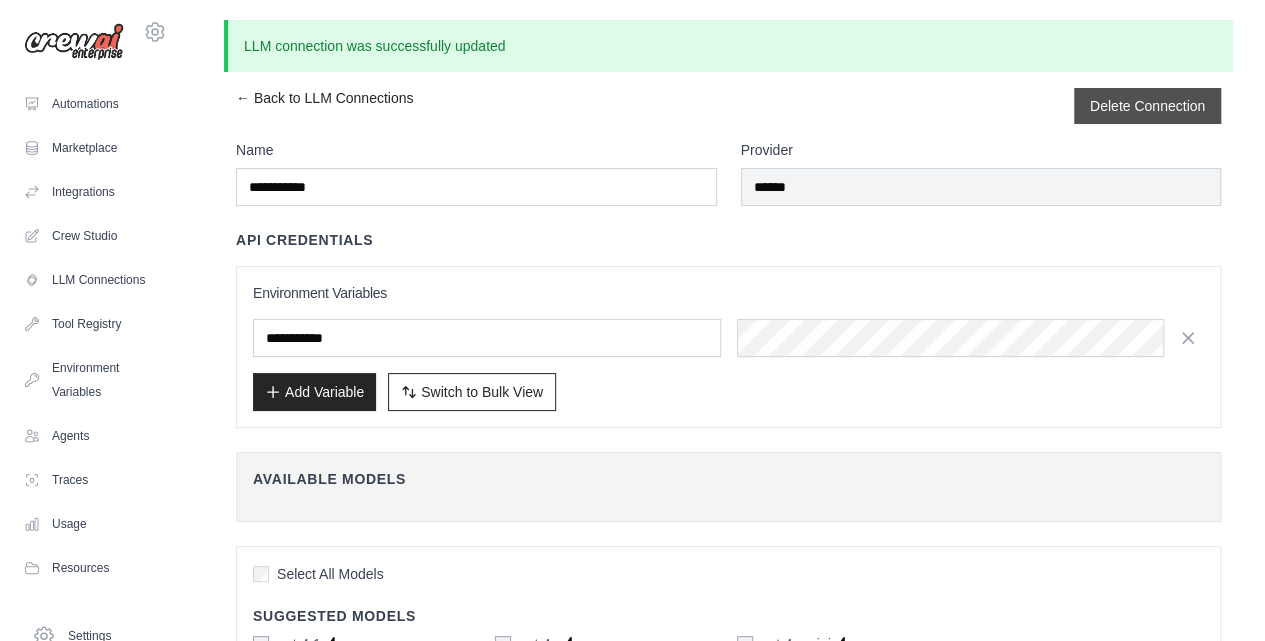 click on "Delete Connection" at bounding box center [1147, 106] 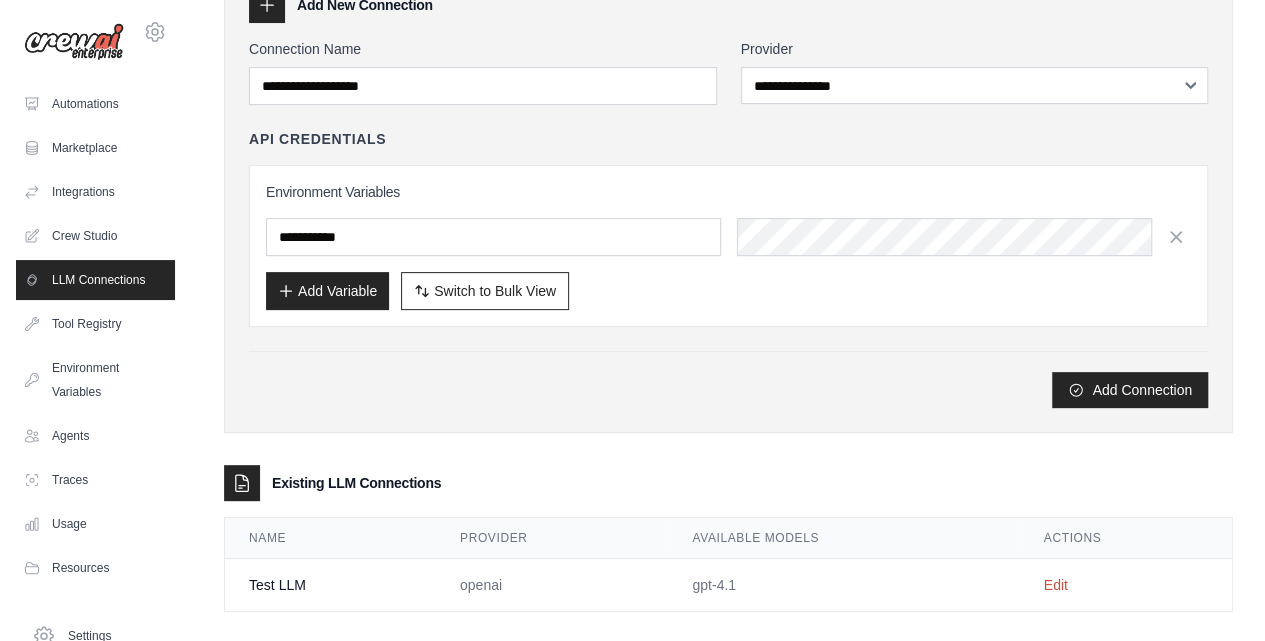 scroll, scrollTop: 204, scrollLeft: 0, axis: vertical 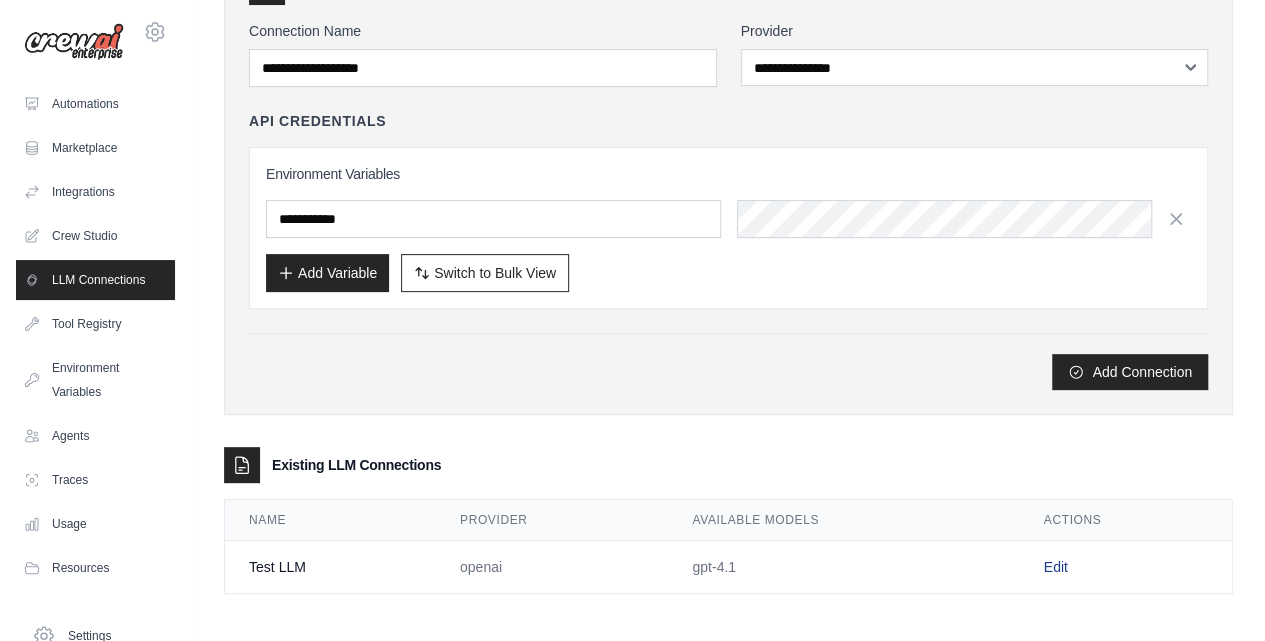 click on "Edit" at bounding box center (1056, 567) 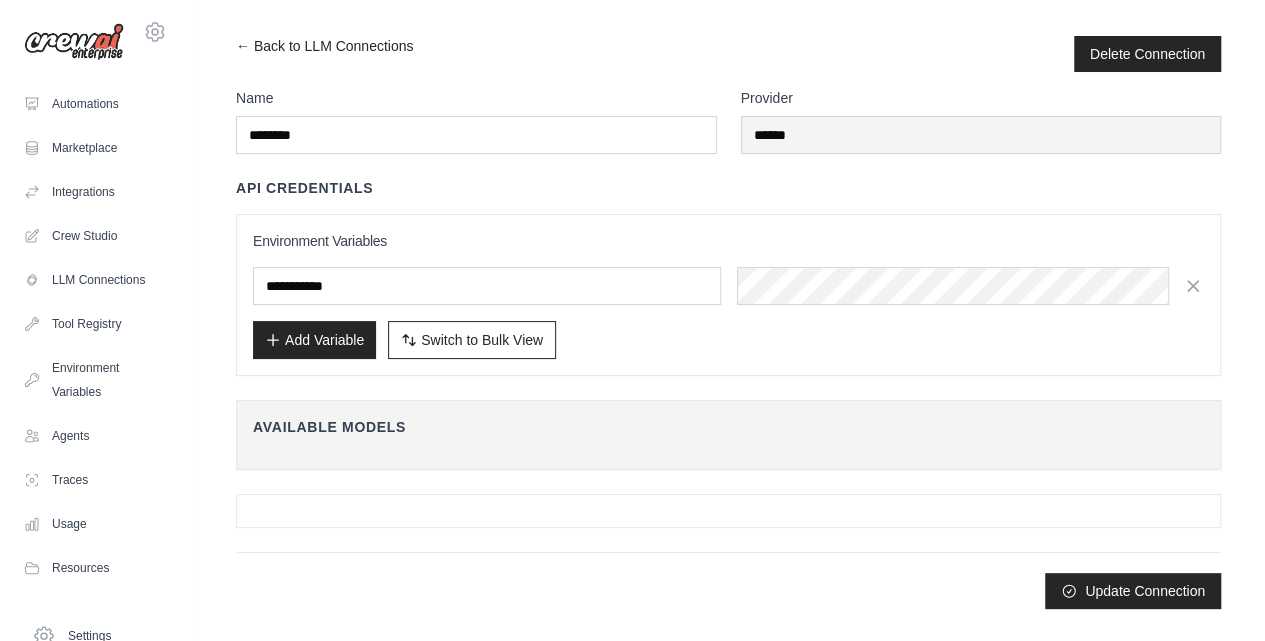 scroll, scrollTop: 0, scrollLeft: 0, axis: both 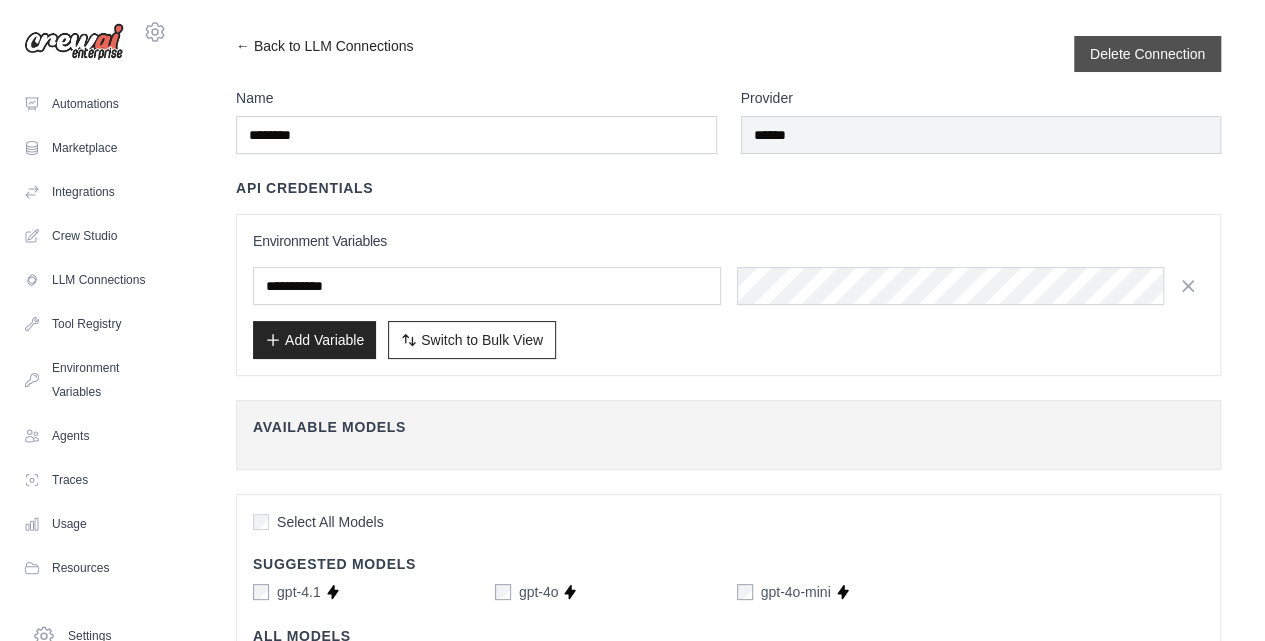 click on "Delete Connection" at bounding box center [1147, 54] 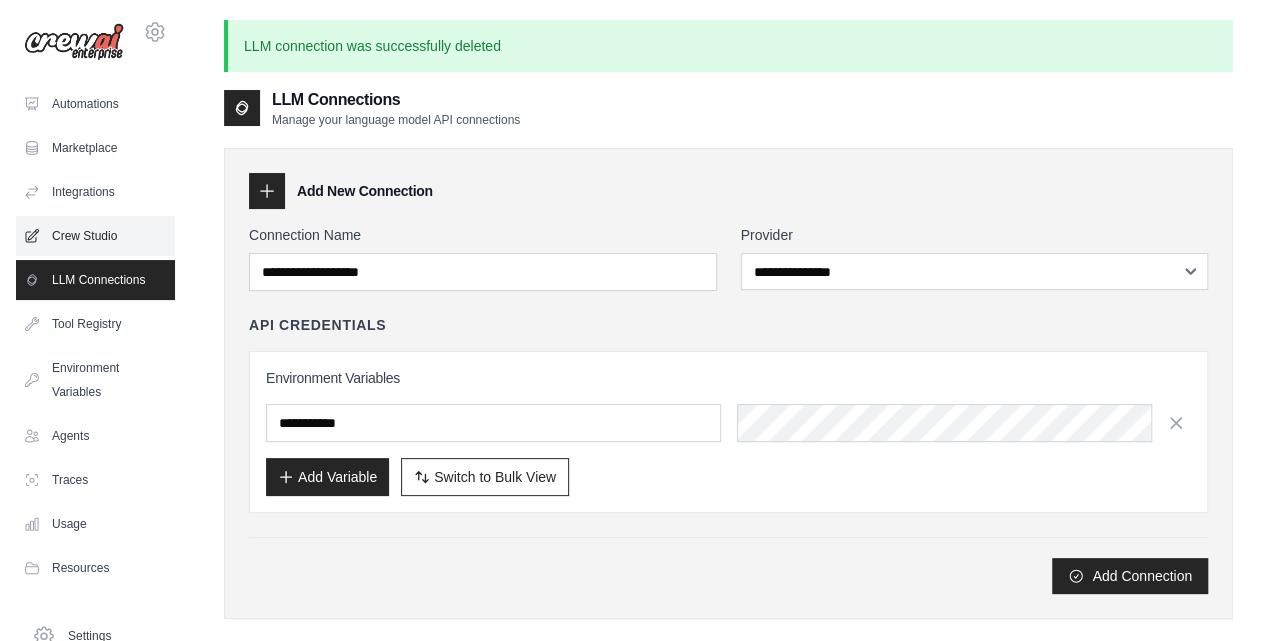 click on "Crew Studio" at bounding box center [95, 236] 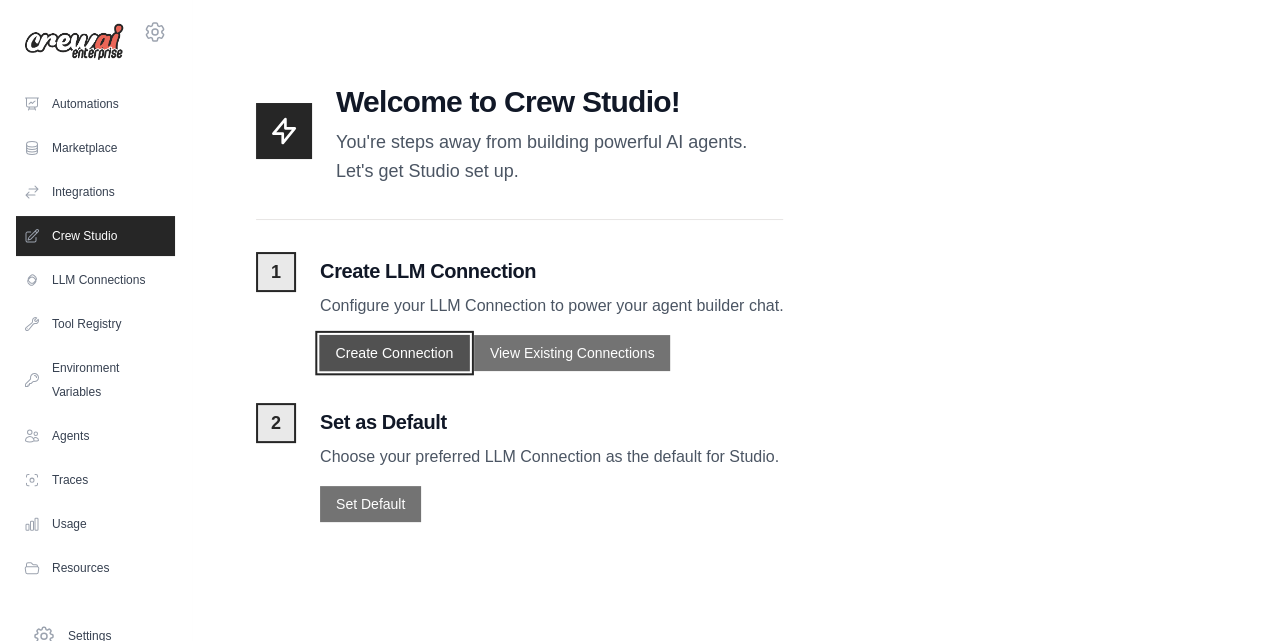 click on "Create Connection" at bounding box center (394, 352) 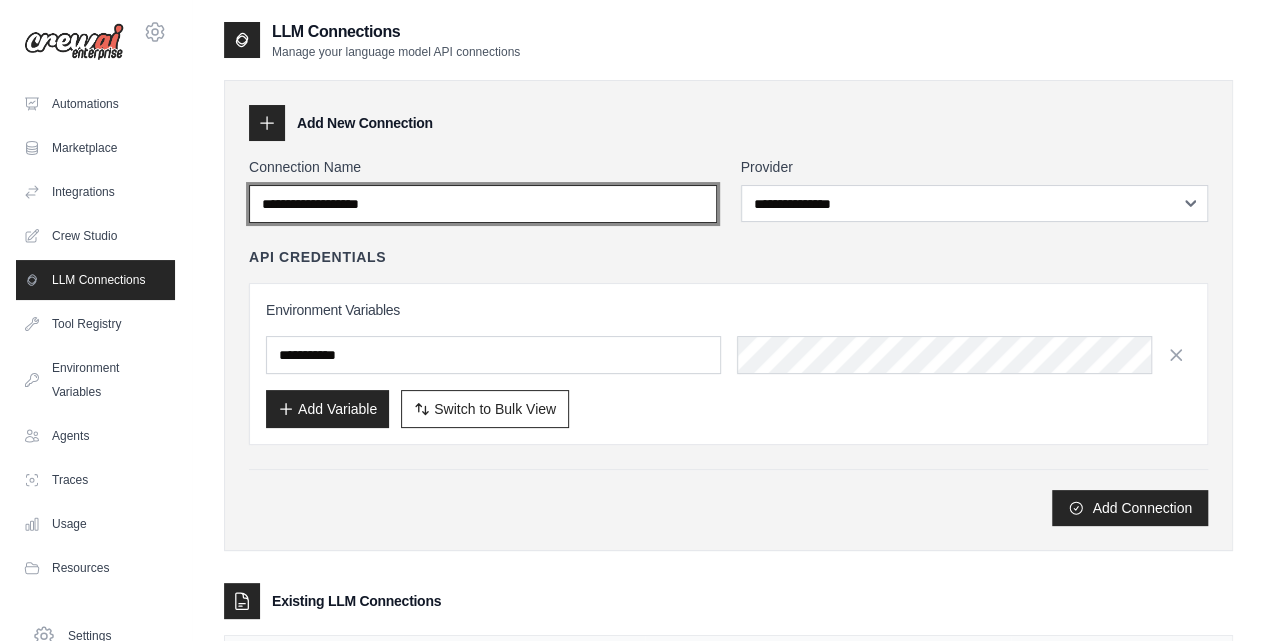click on "Connection Name" at bounding box center [483, 204] 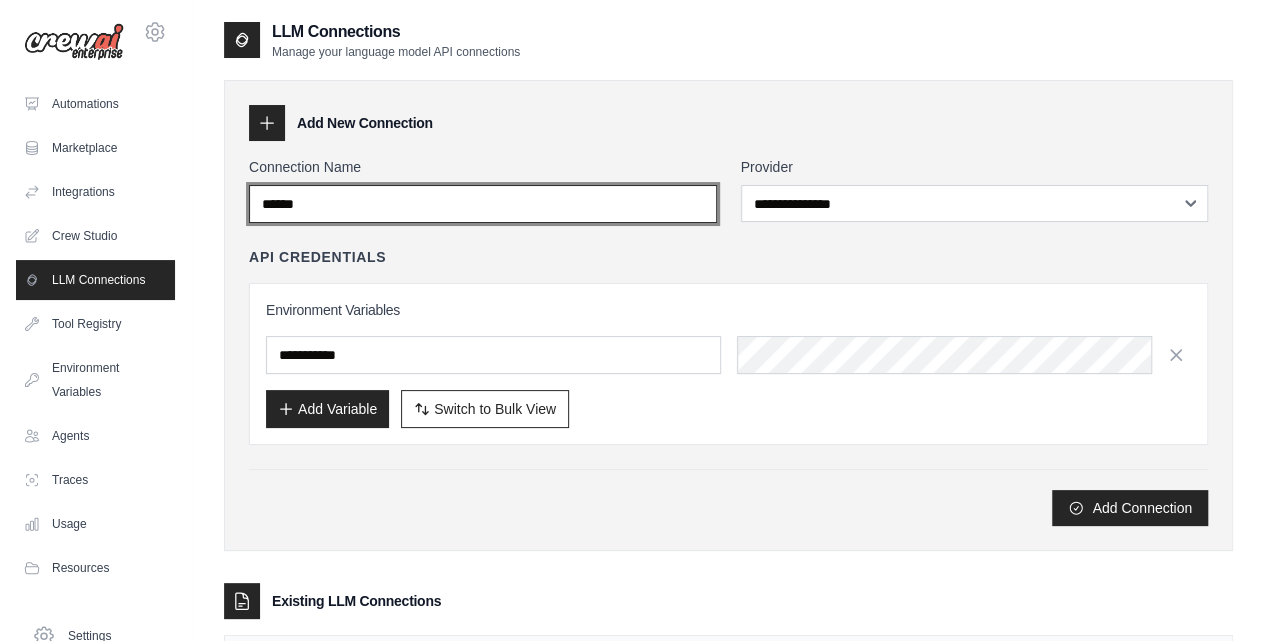 type on "******" 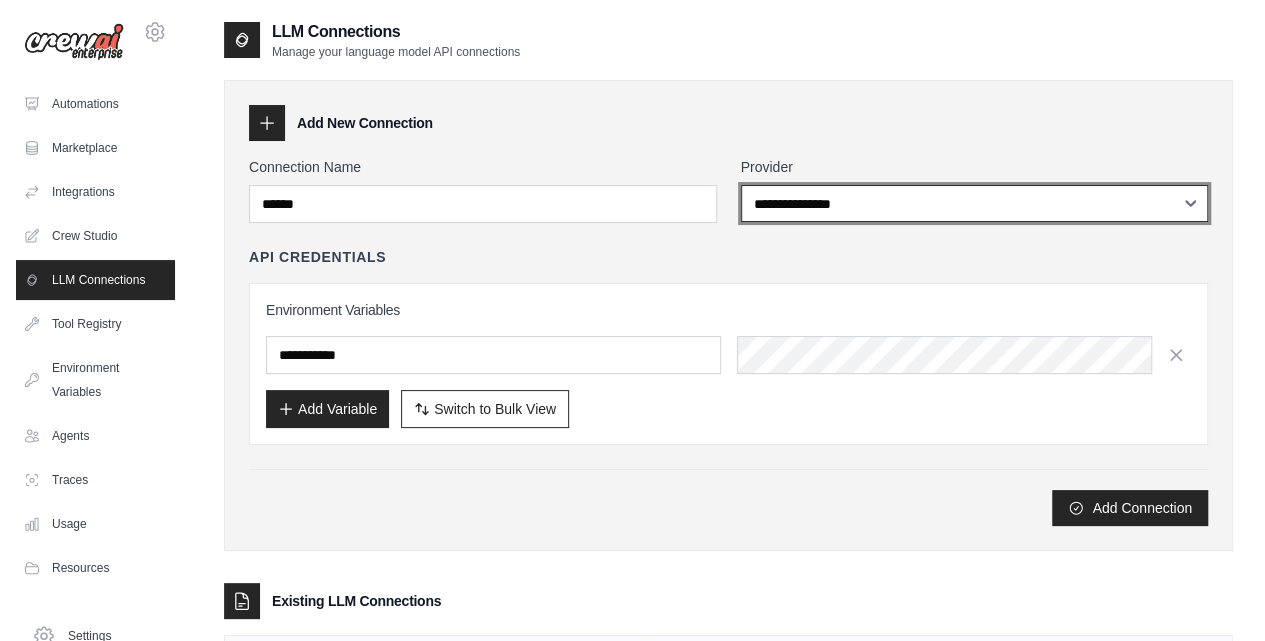 click on "**********" at bounding box center (975, 203) 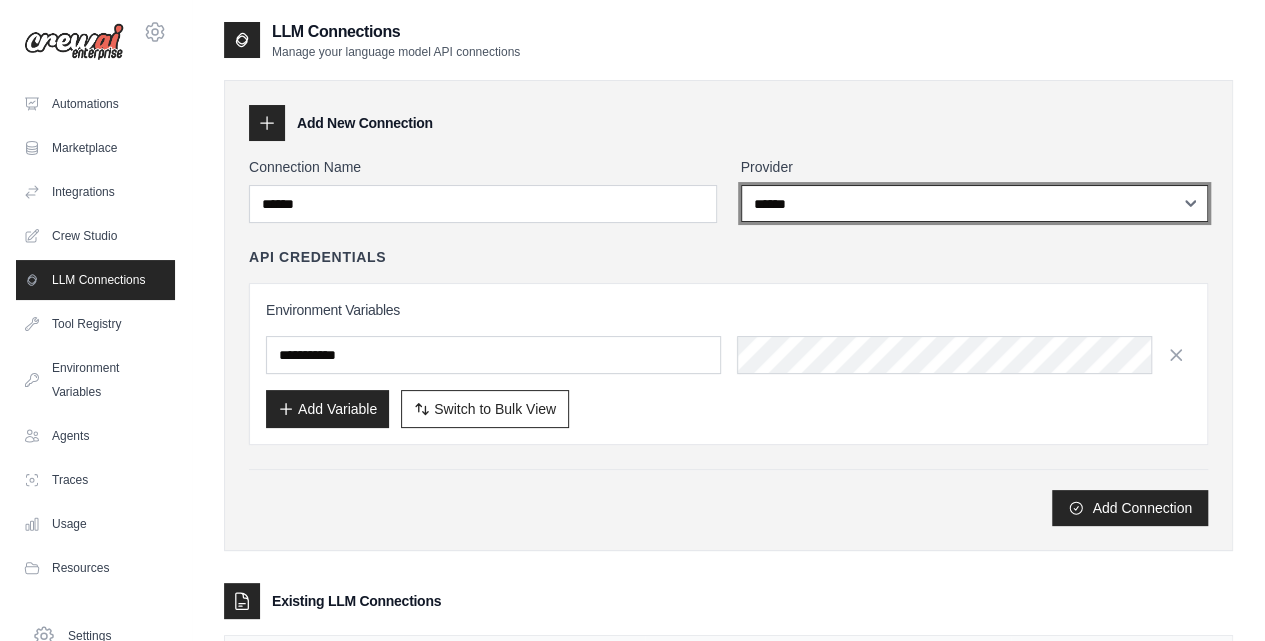 click on "**********" at bounding box center (975, 203) 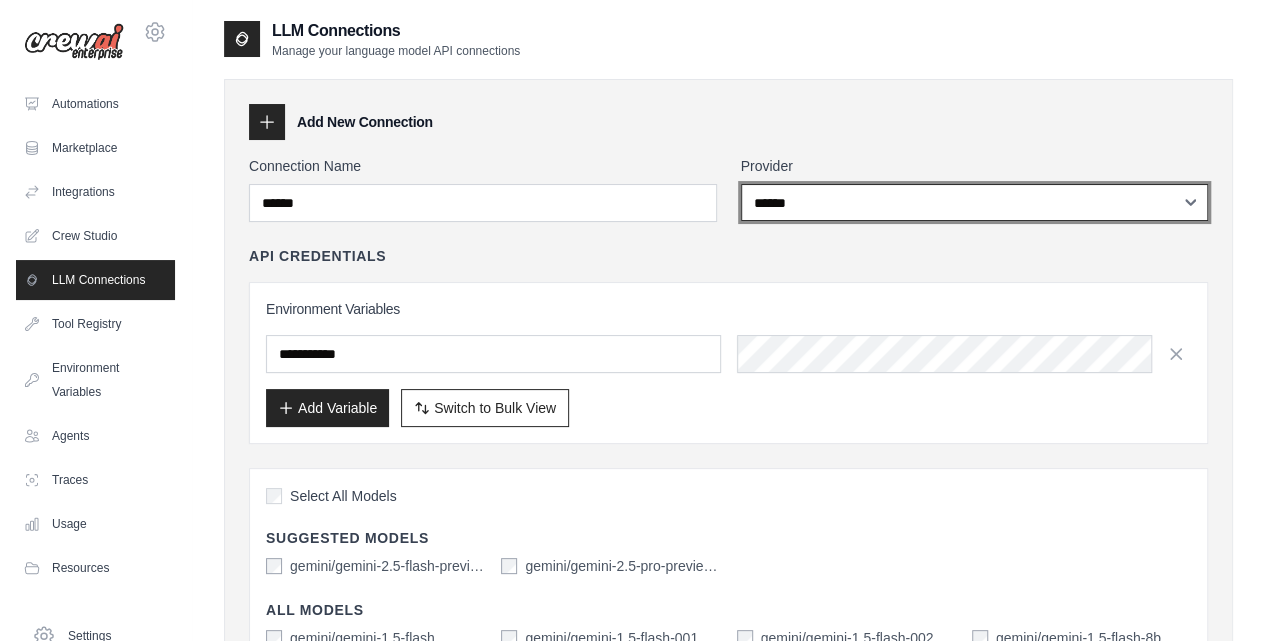 scroll, scrollTop: 0, scrollLeft: 0, axis: both 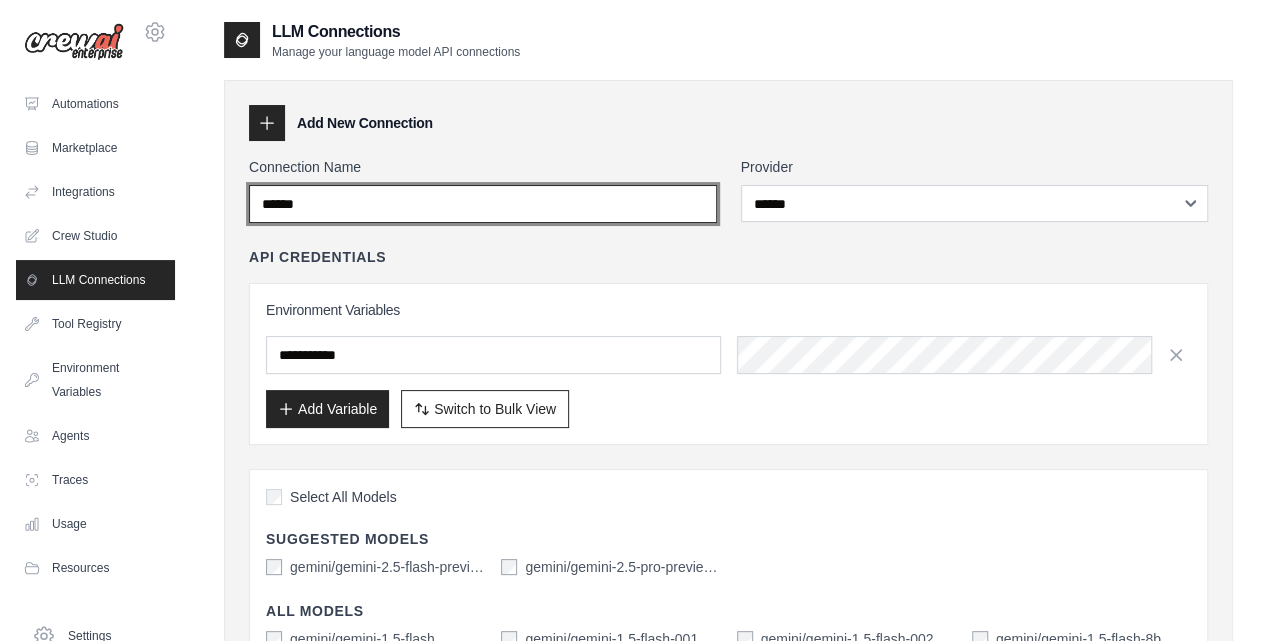 click on "******" at bounding box center [483, 204] 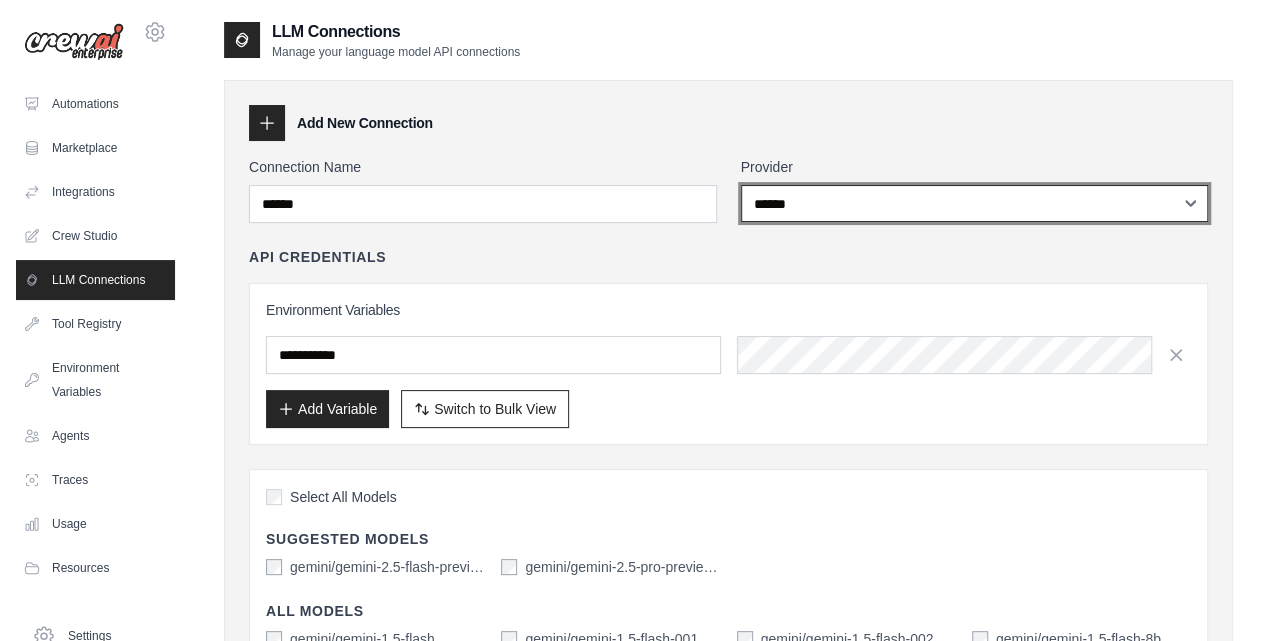 click on "**********" at bounding box center (975, 203) 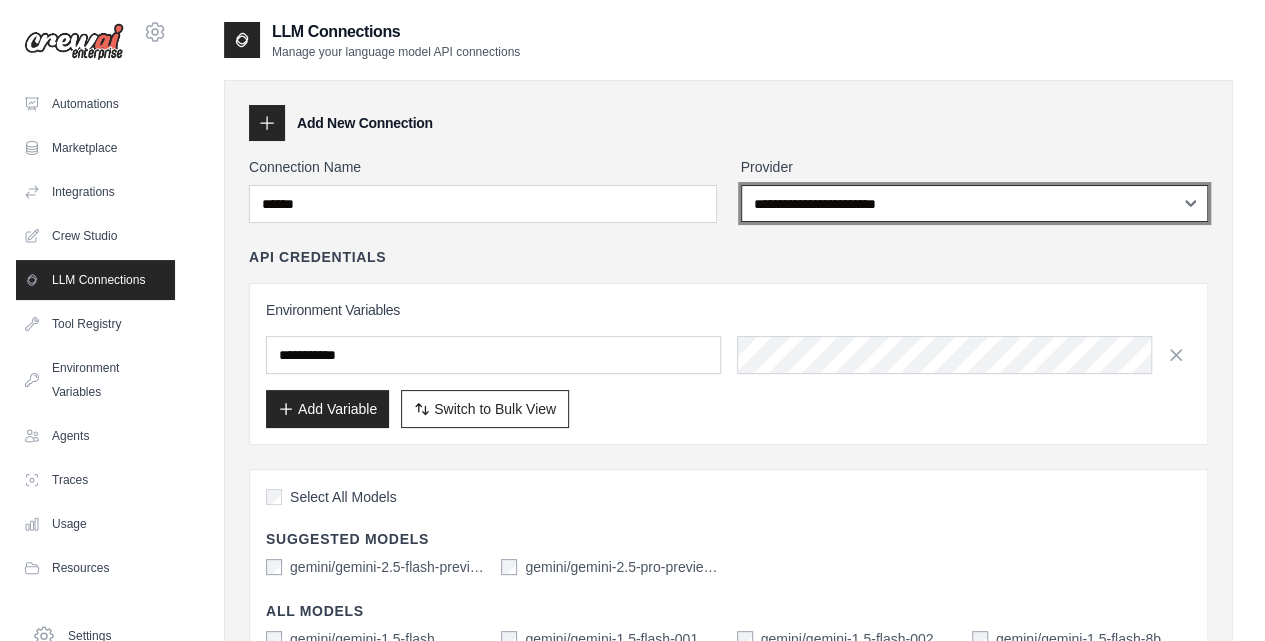 click on "**********" at bounding box center (975, 203) 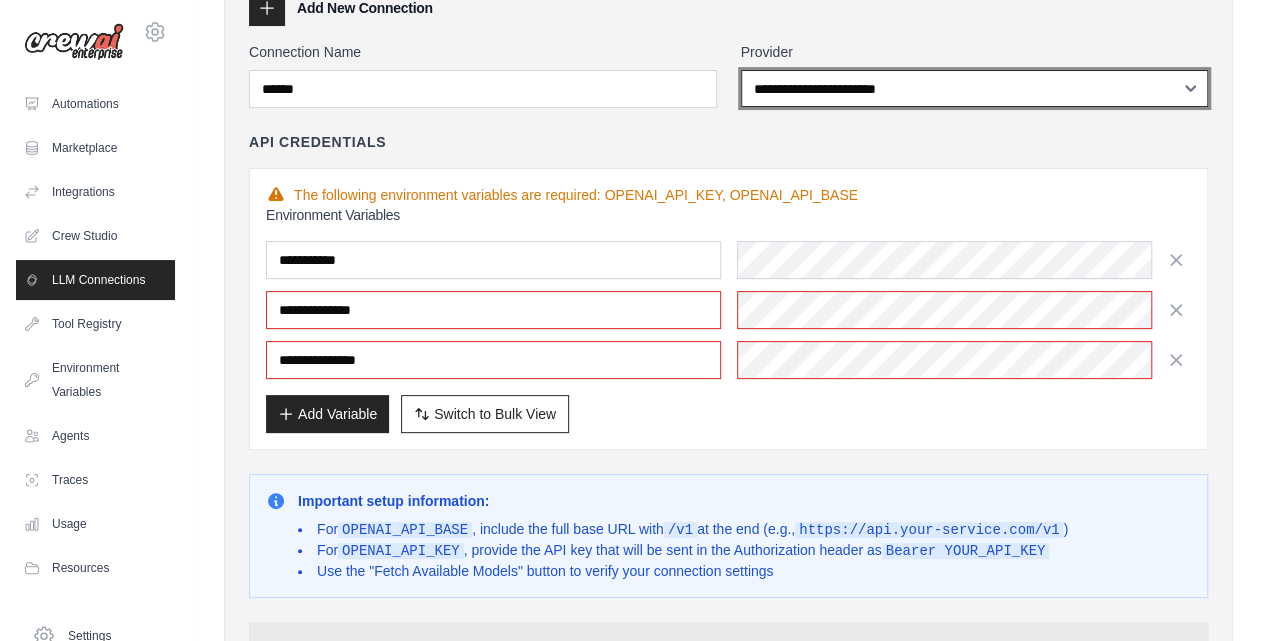 scroll, scrollTop: 0, scrollLeft: 0, axis: both 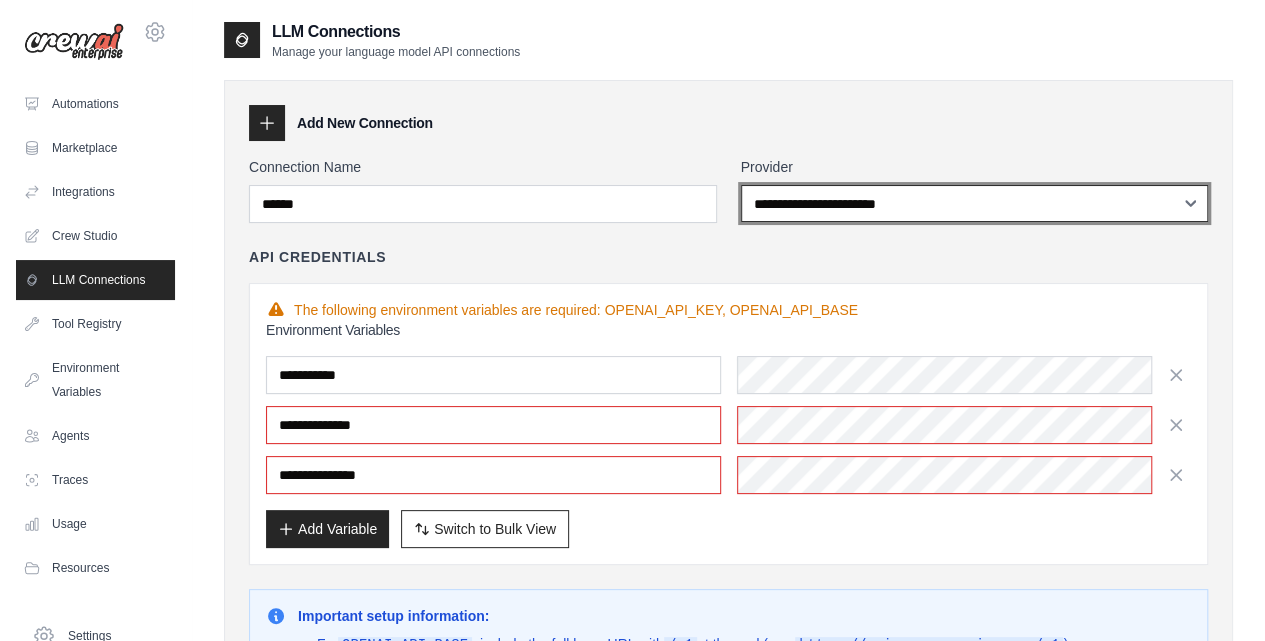 click on "**********" at bounding box center [975, 203] 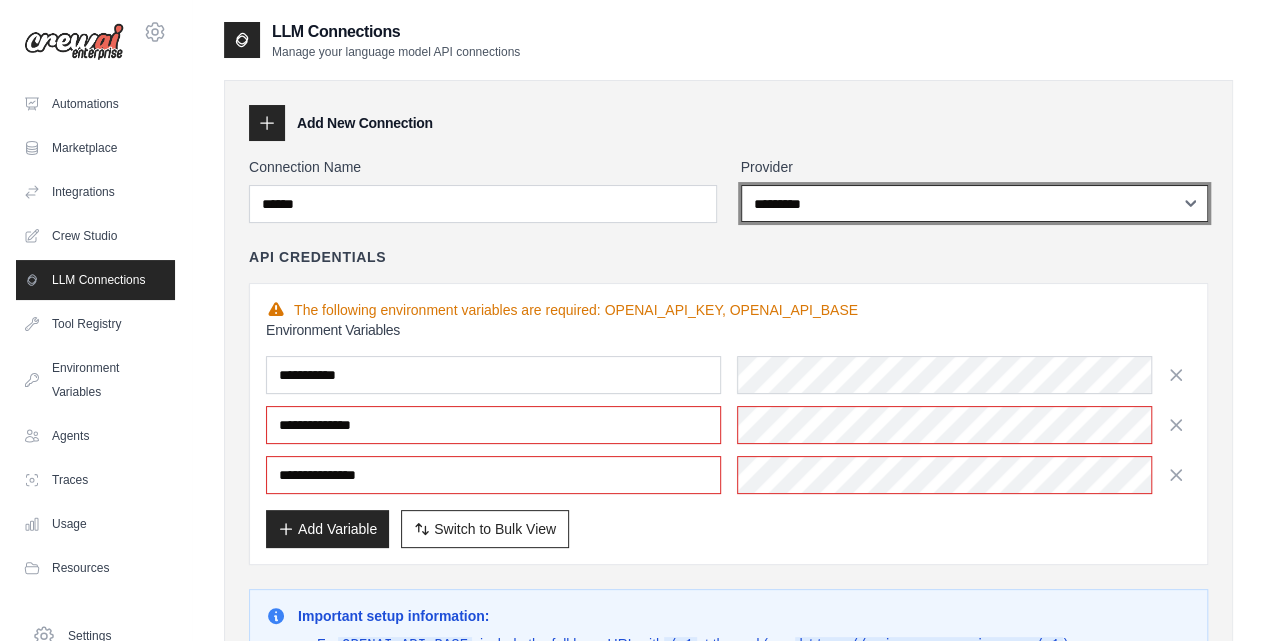 click on "**********" at bounding box center (975, 203) 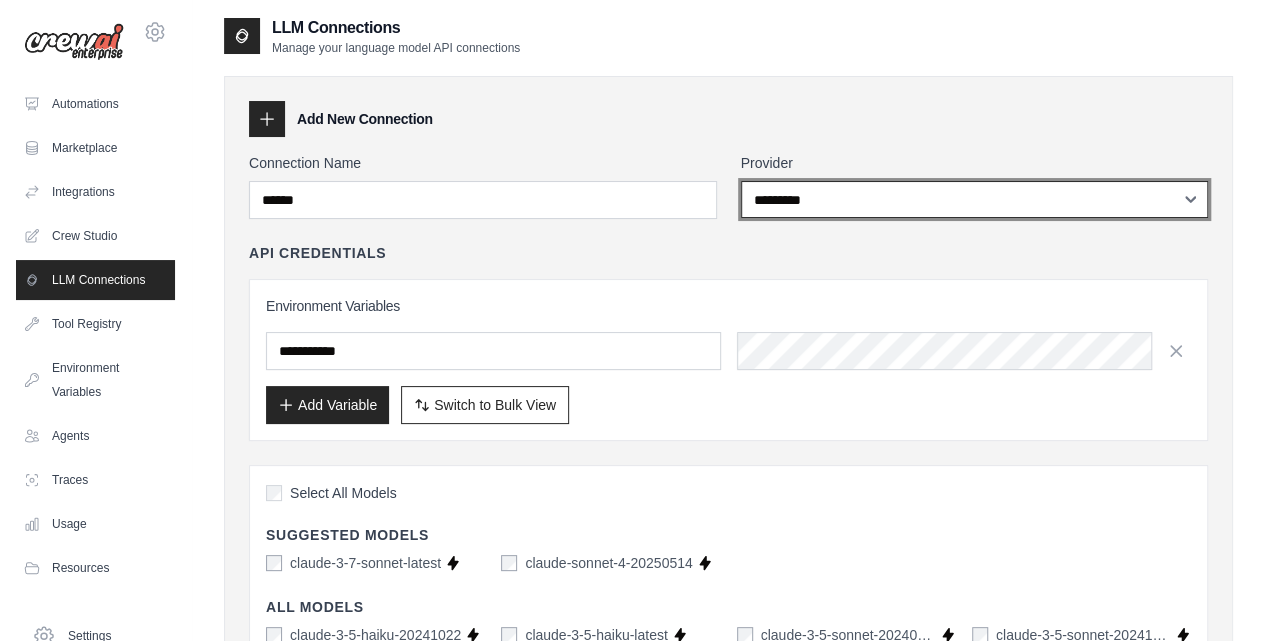 scroll, scrollTop: 0, scrollLeft: 0, axis: both 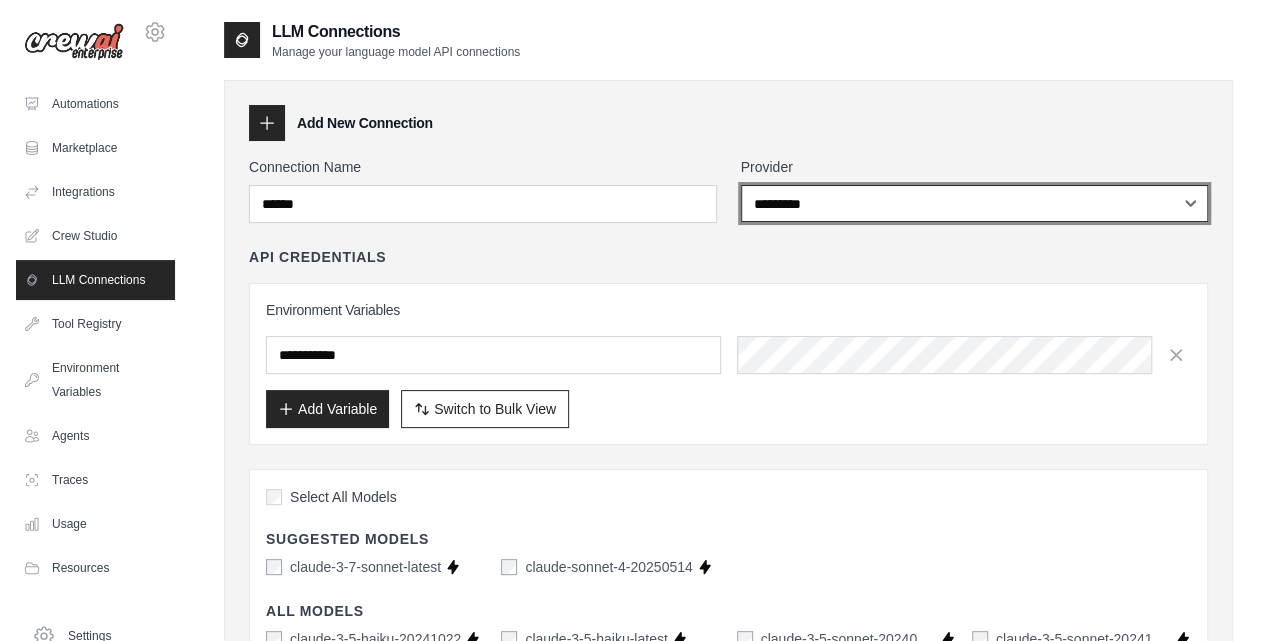 click on "**********" at bounding box center (975, 203) 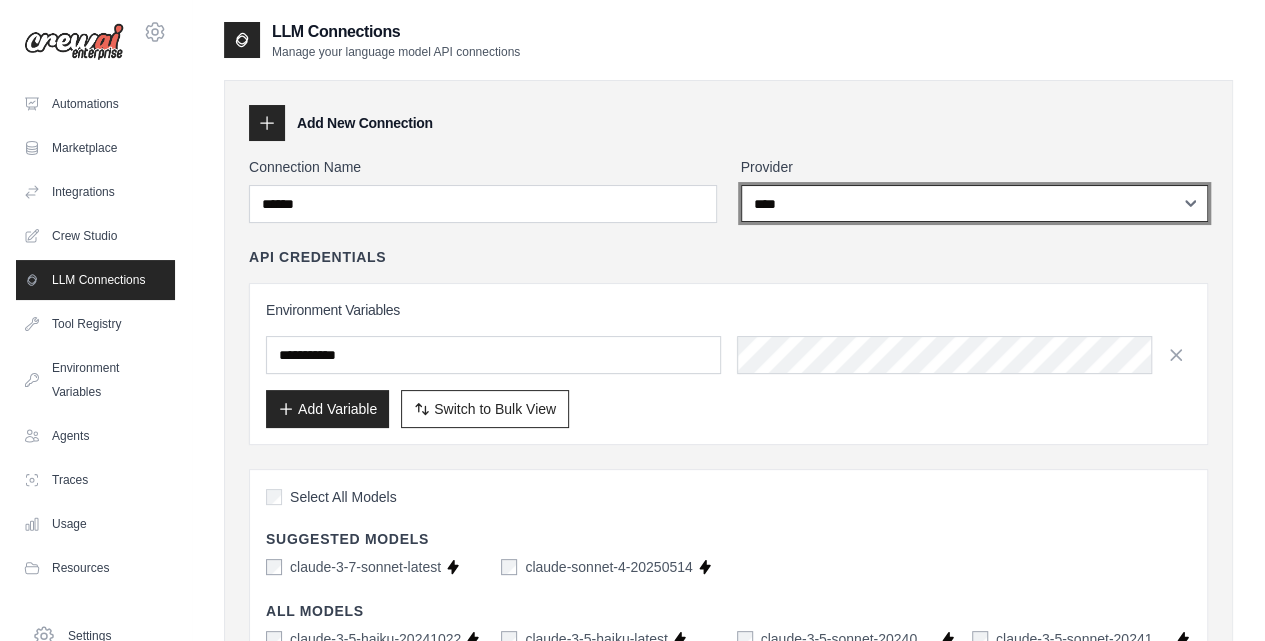 click on "**********" at bounding box center (975, 203) 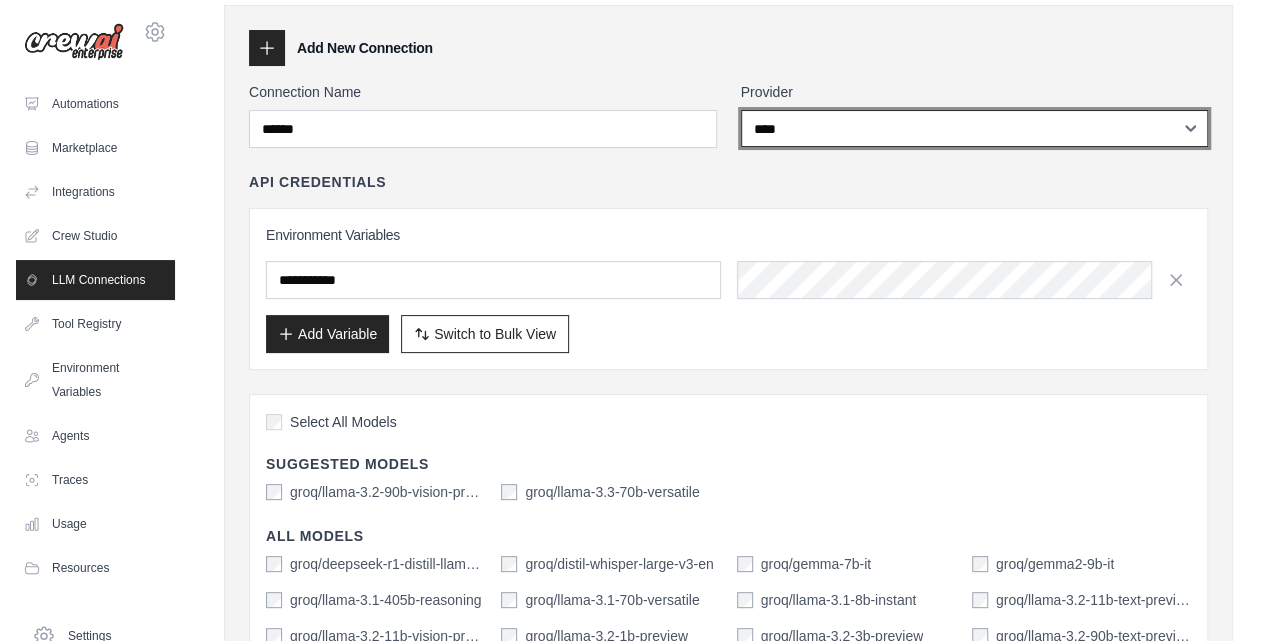 scroll, scrollTop: 66, scrollLeft: 0, axis: vertical 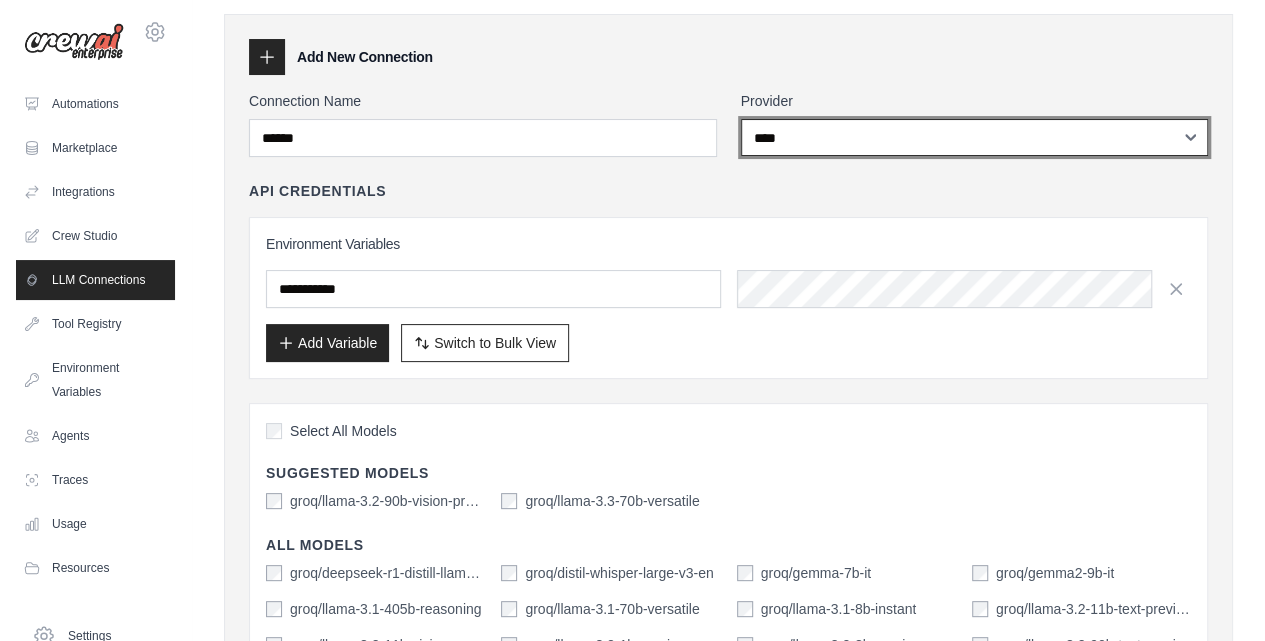 click on "**********" at bounding box center (975, 137) 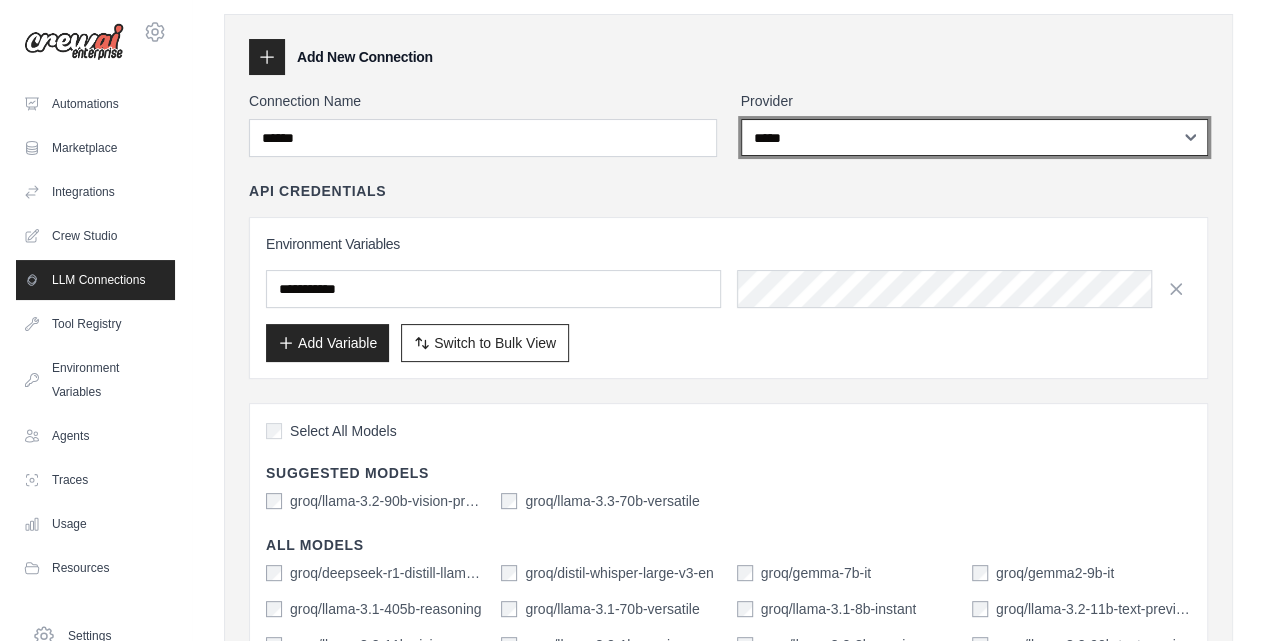click on "**********" at bounding box center [975, 137] 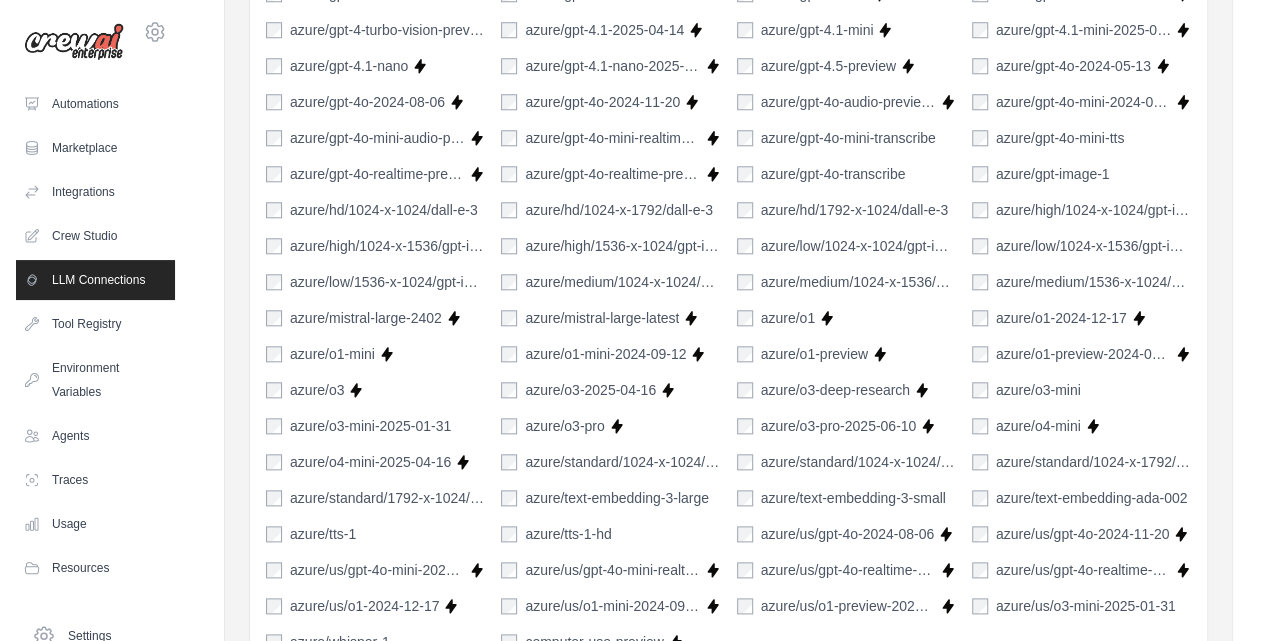 scroll, scrollTop: 1394, scrollLeft: 0, axis: vertical 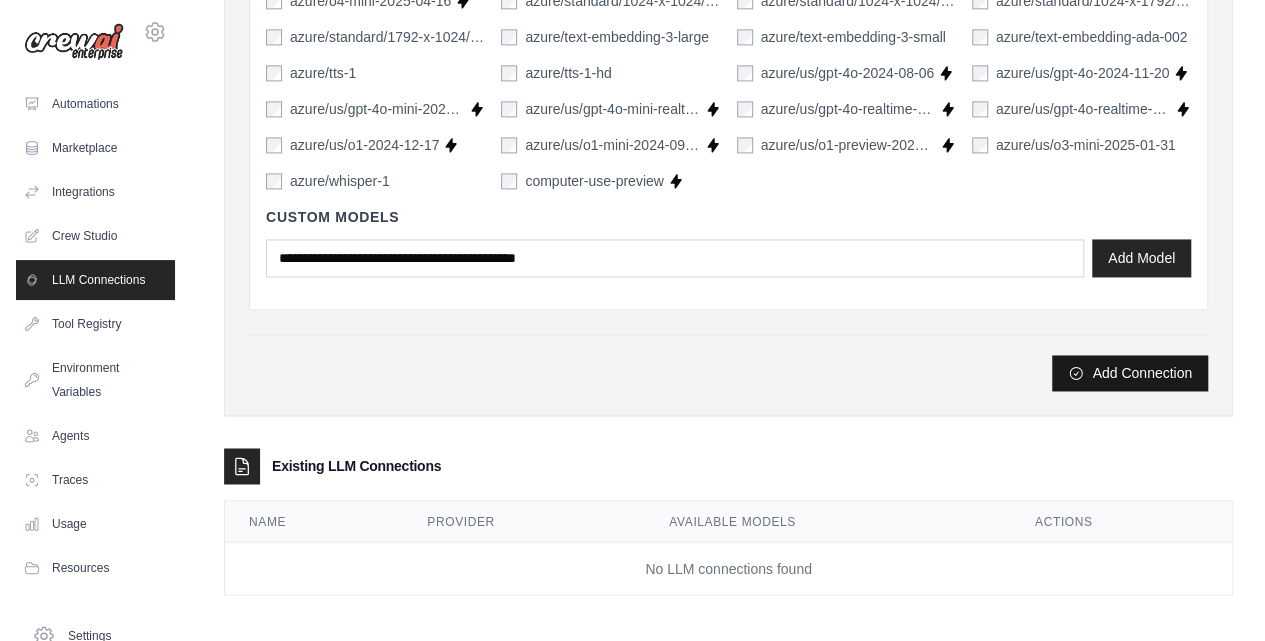 click on "Add Connection" at bounding box center (1130, 373) 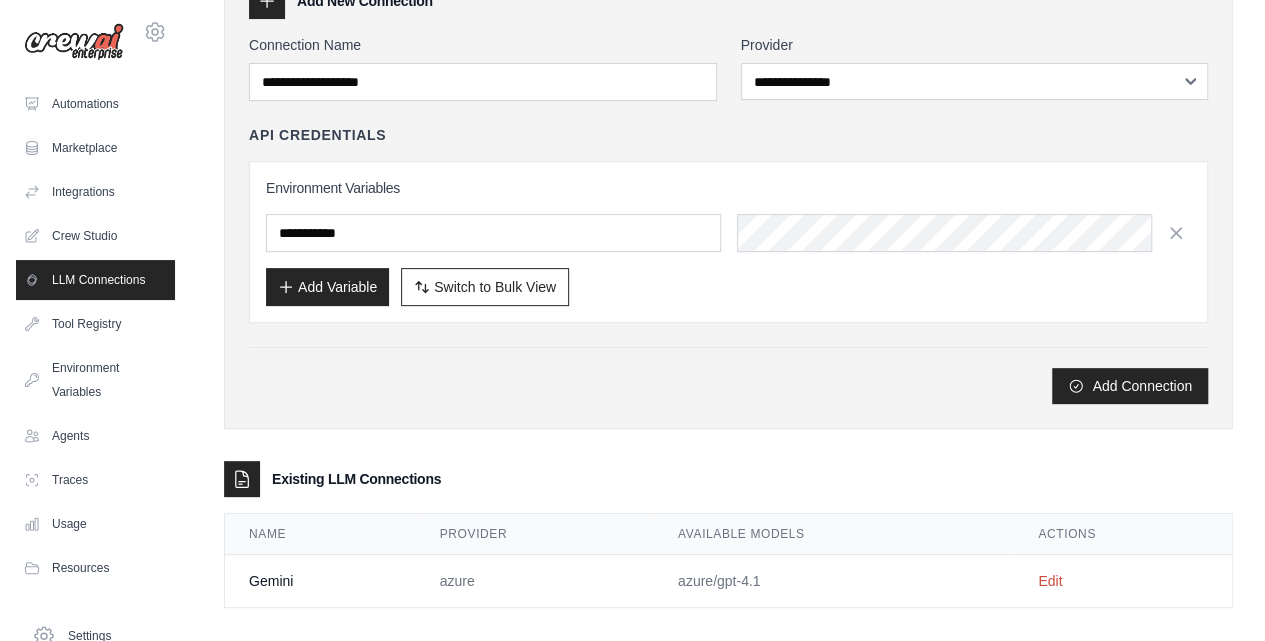 scroll, scrollTop: 204, scrollLeft: 0, axis: vertical 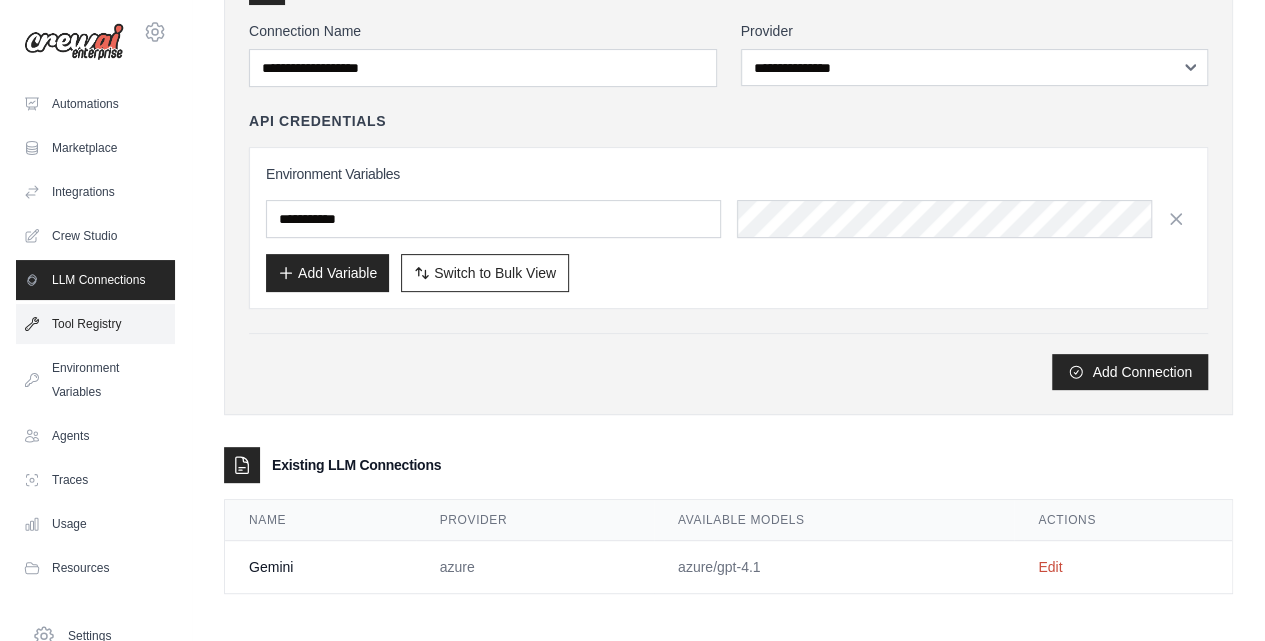 click on "Tool Registry" at bounding box center [95, 324] 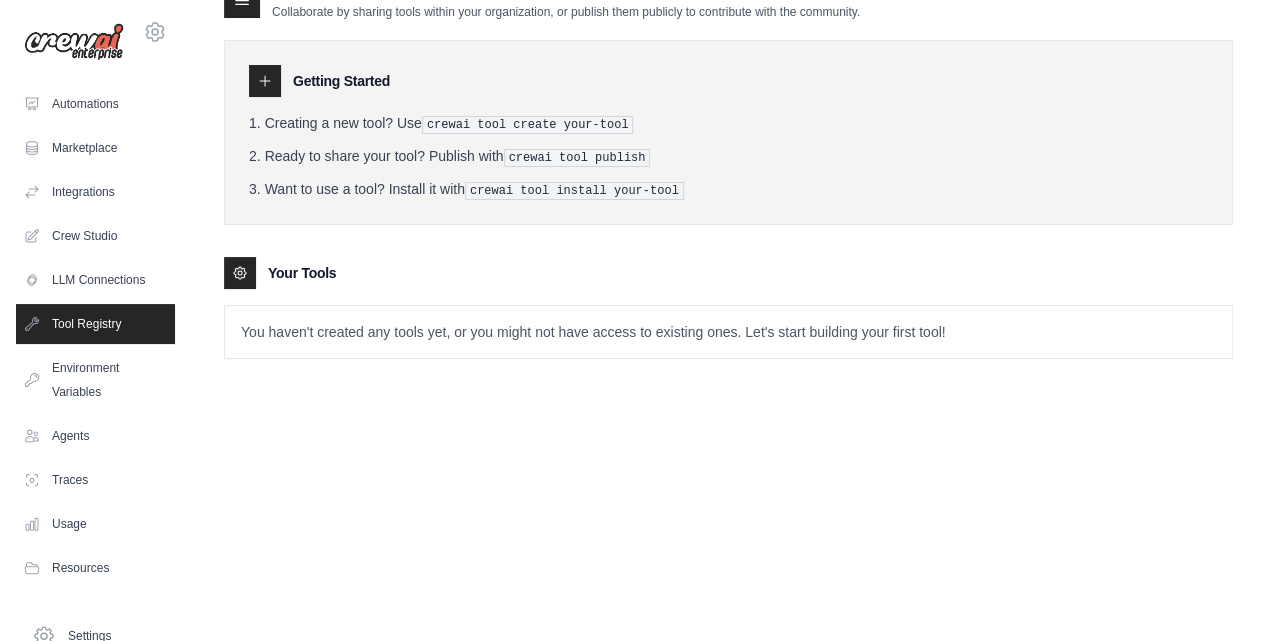 scroll, scrollTop: 0, scrollLeft: 0, axis: both 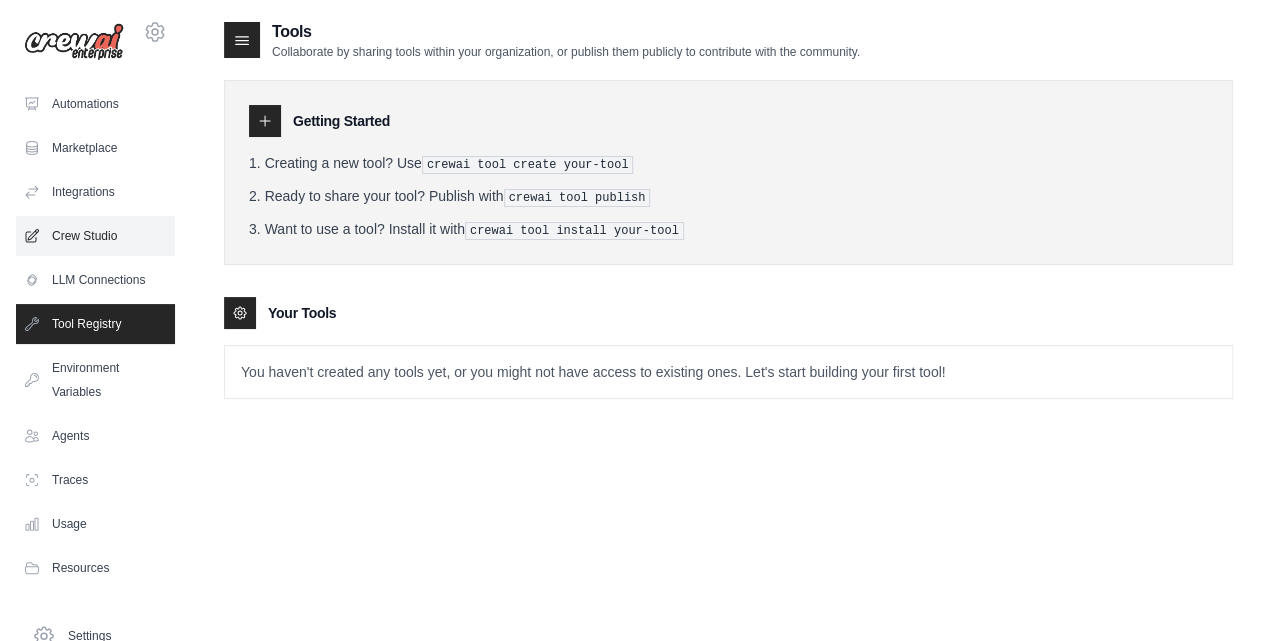 click on "Crew Studio" at bounding box center [95, 236] 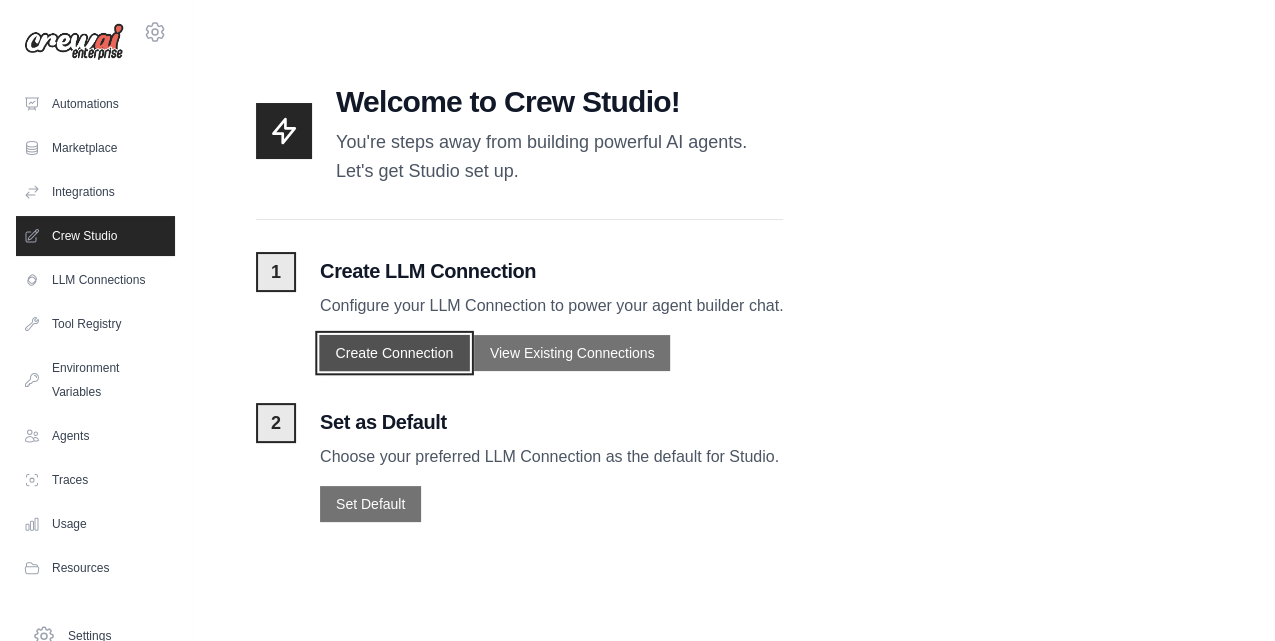 click on "Create Connection" at bounding box center (394, 352) 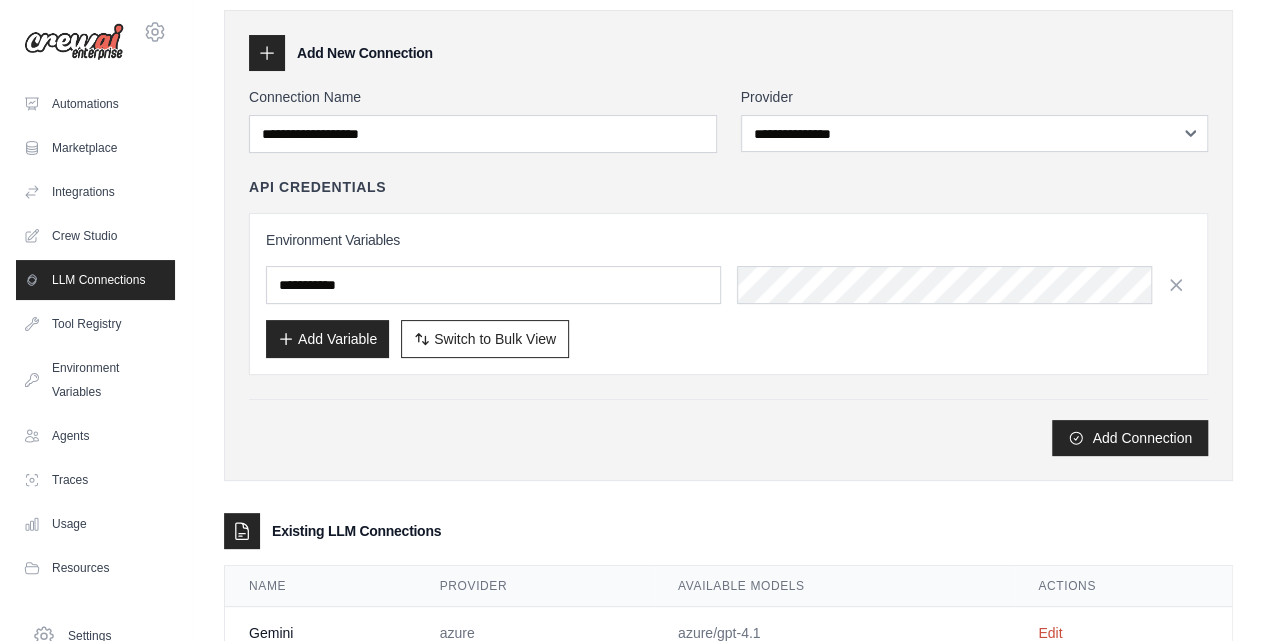 scroll, scrollTop: 136, scrollLeft: 0, axis: vertical 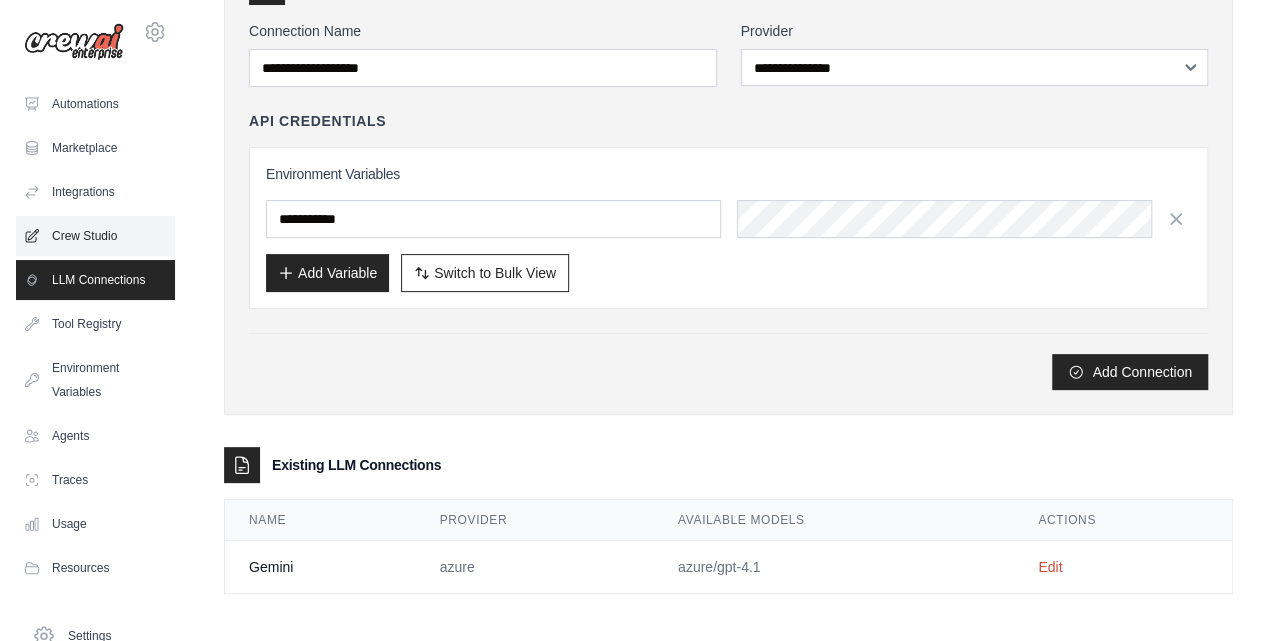 click on "Crew Studio" at bounding box center (95, 236) 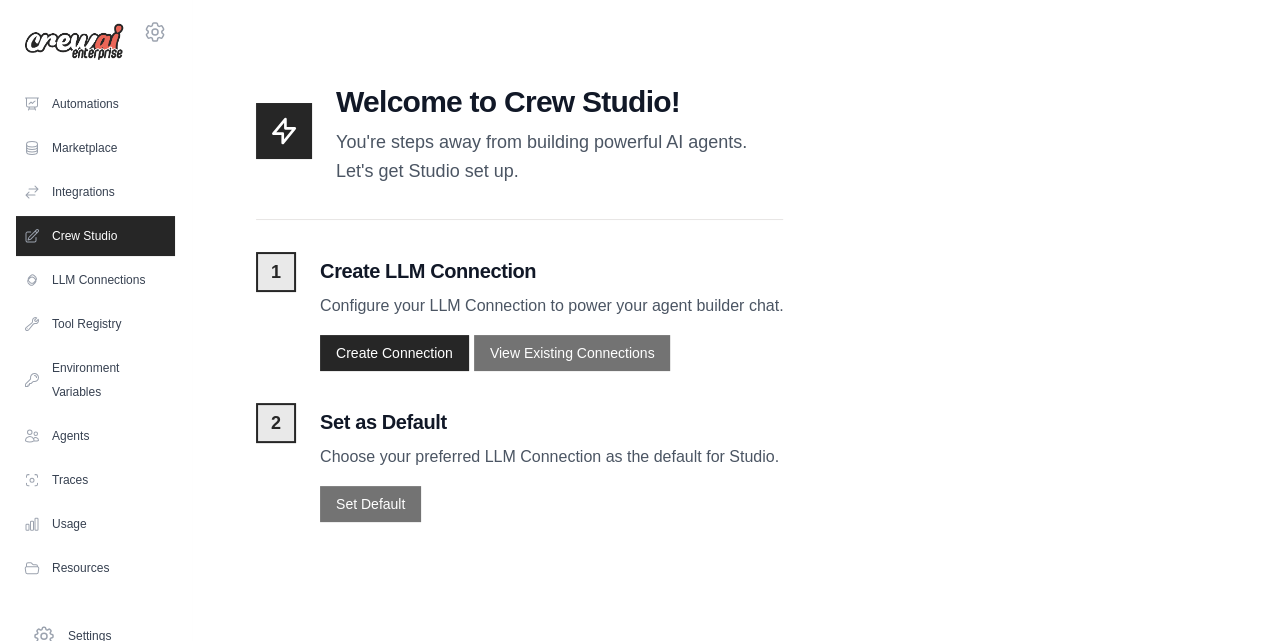 scroll, scrollTop: 0, scrollLeft: 0, axis: both 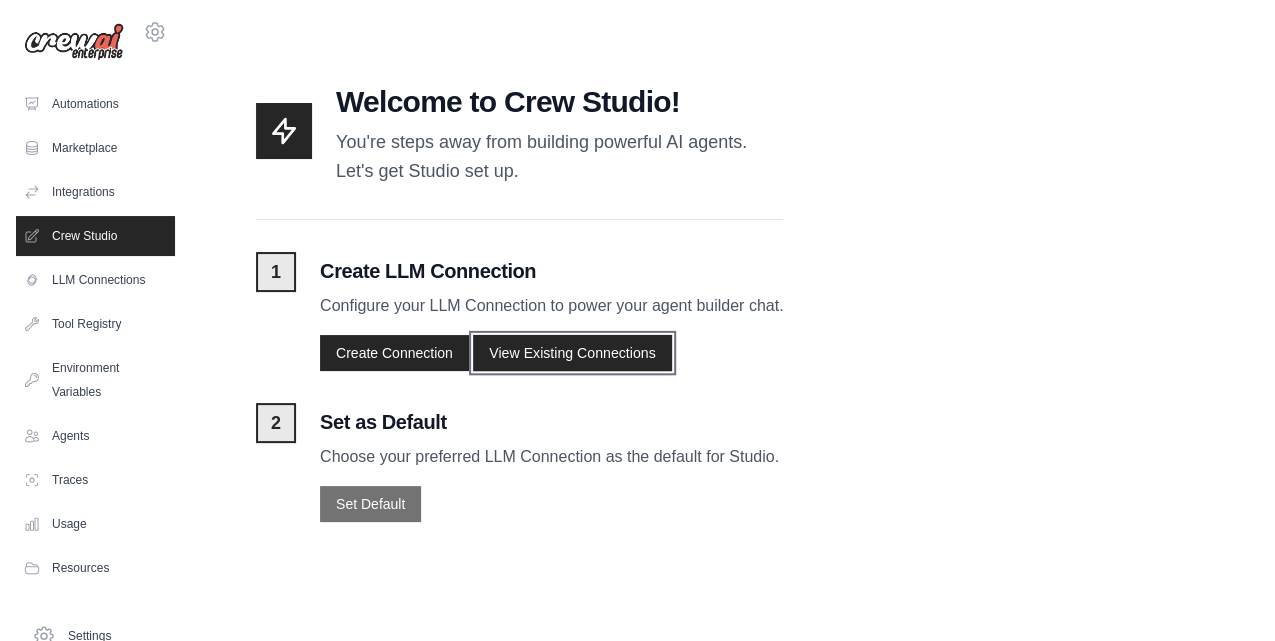 click on "View Existing Connections" at bounding box center (572, 352) 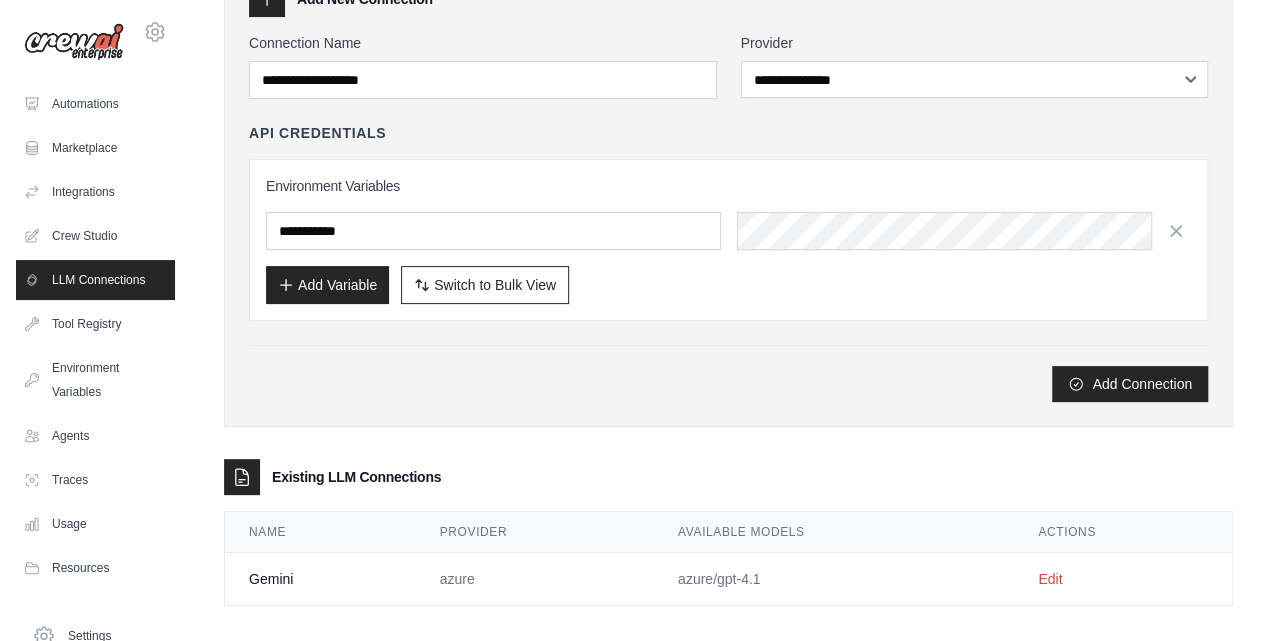 scroll, scrollTop: 136, scrollLeft: 0, axis: vertical 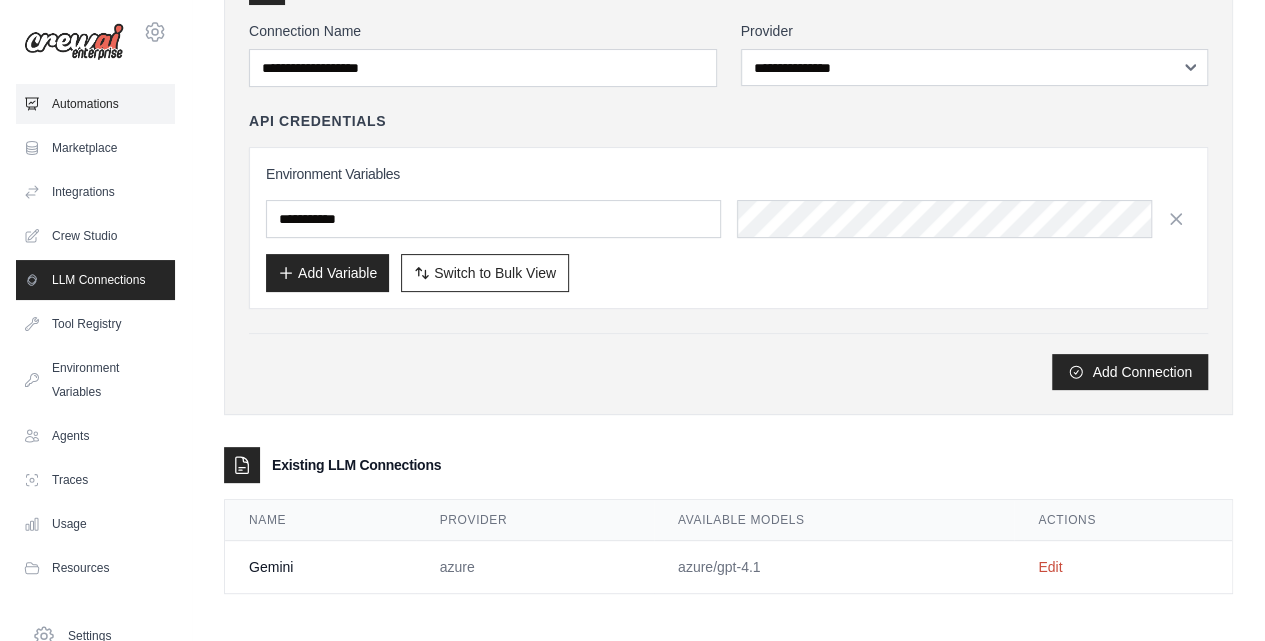 click on "Automations" at bounding box center [95, 104] 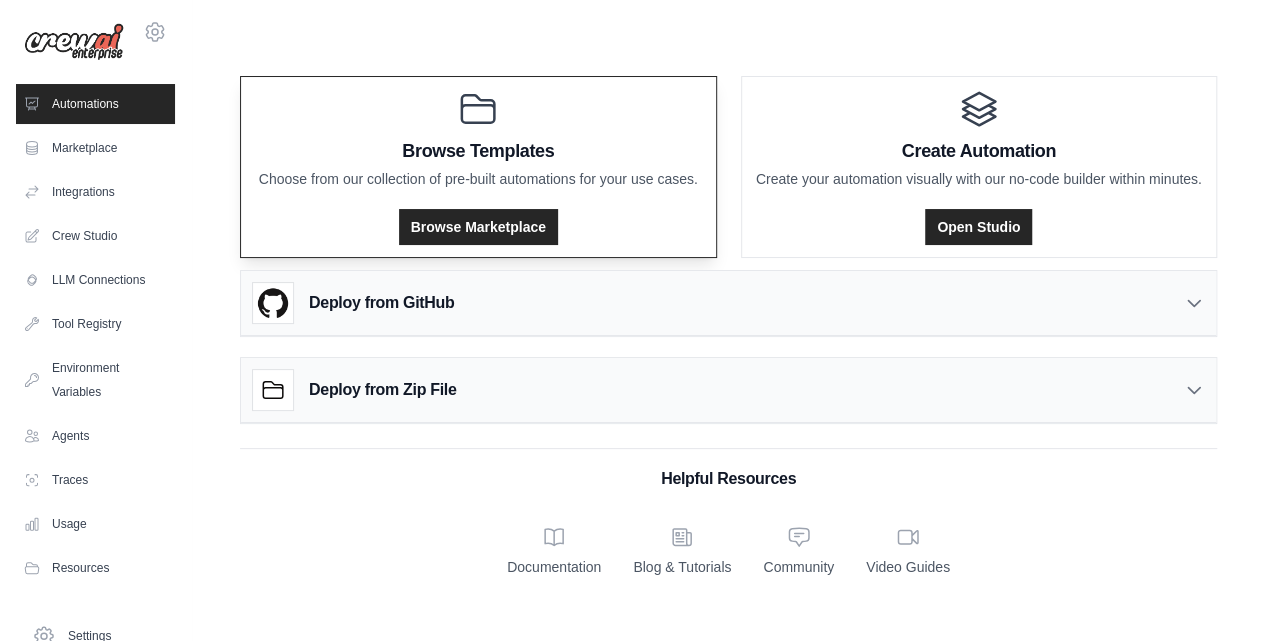 scroll, scrollTop: 0, scrollLeft: 0, axis: both 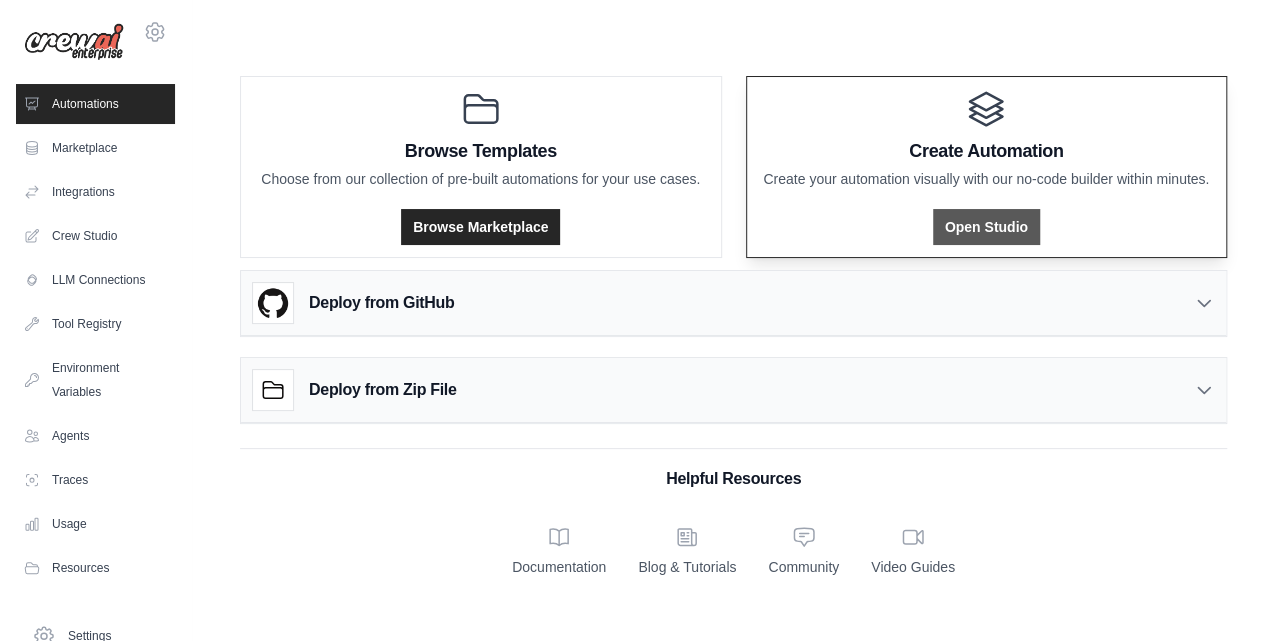 click on "Open Studio" at bounding box center (986, 227) 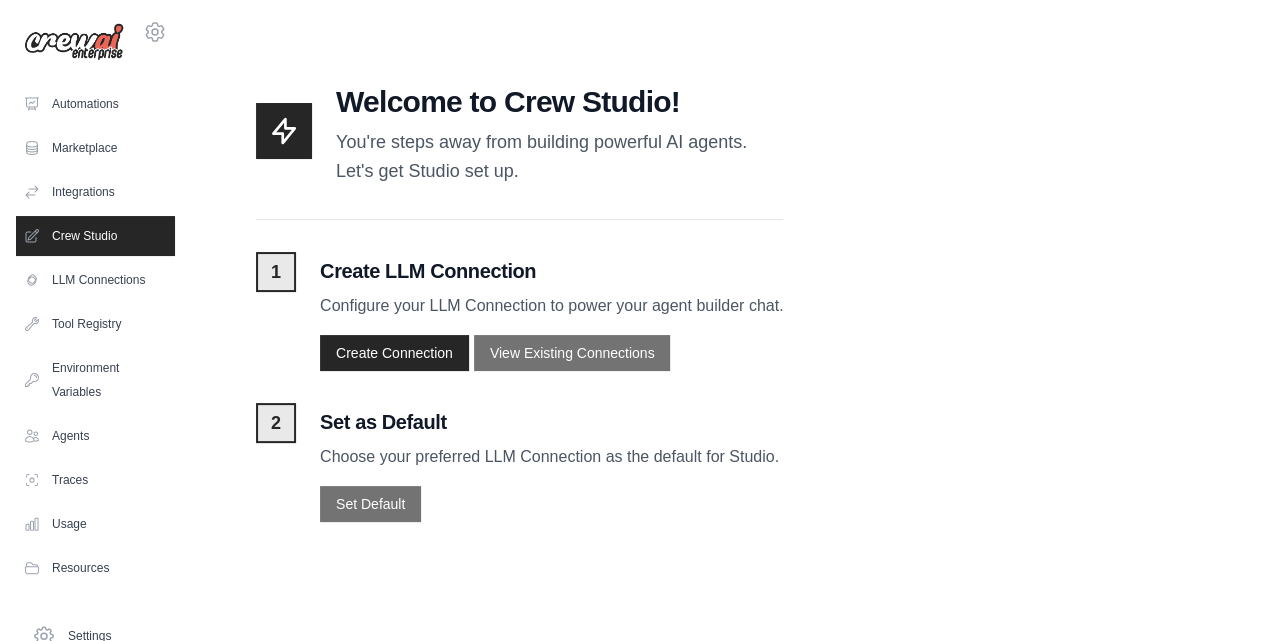 click on "You're steps away from building powerful AI agents.
Let's get Studio set up." at bounding box center (541, 157) 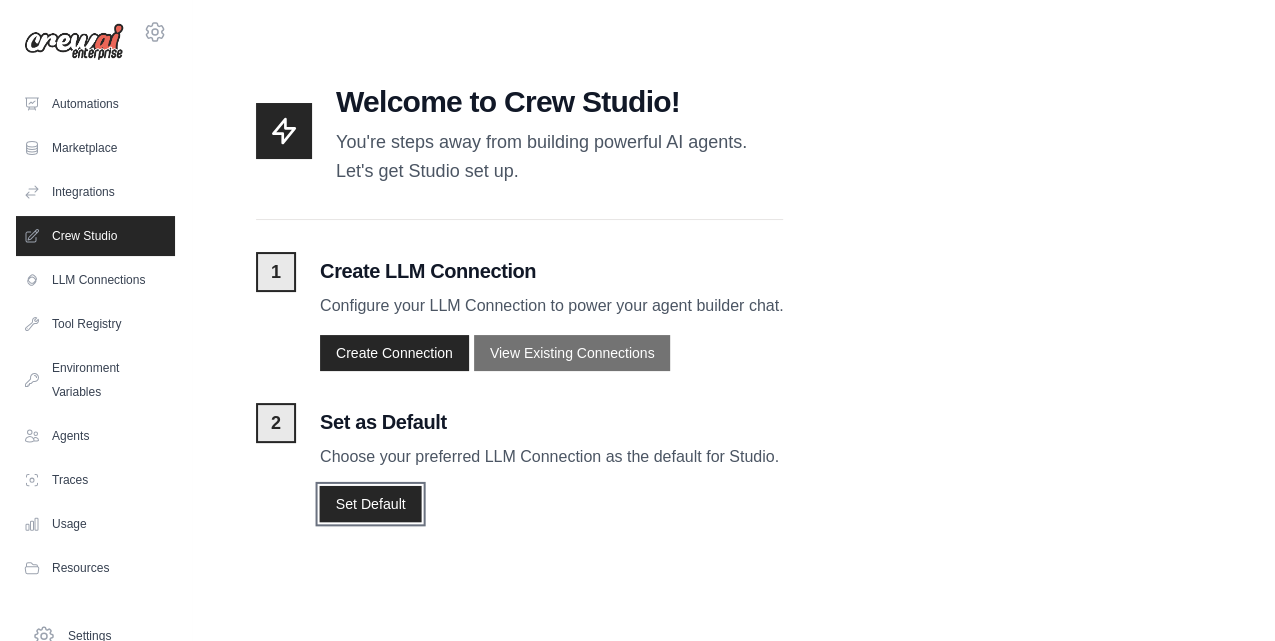 click on "Set Default" at bounding box center [370, 503] 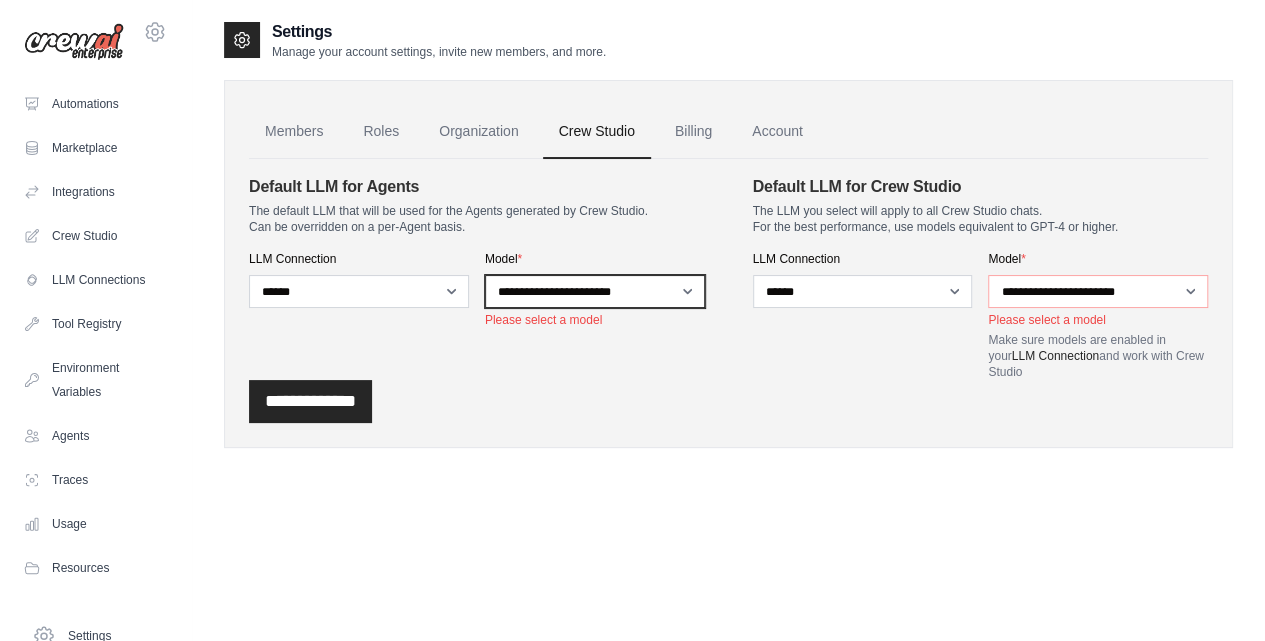 click on "**********" at bounding box center [595, 291] 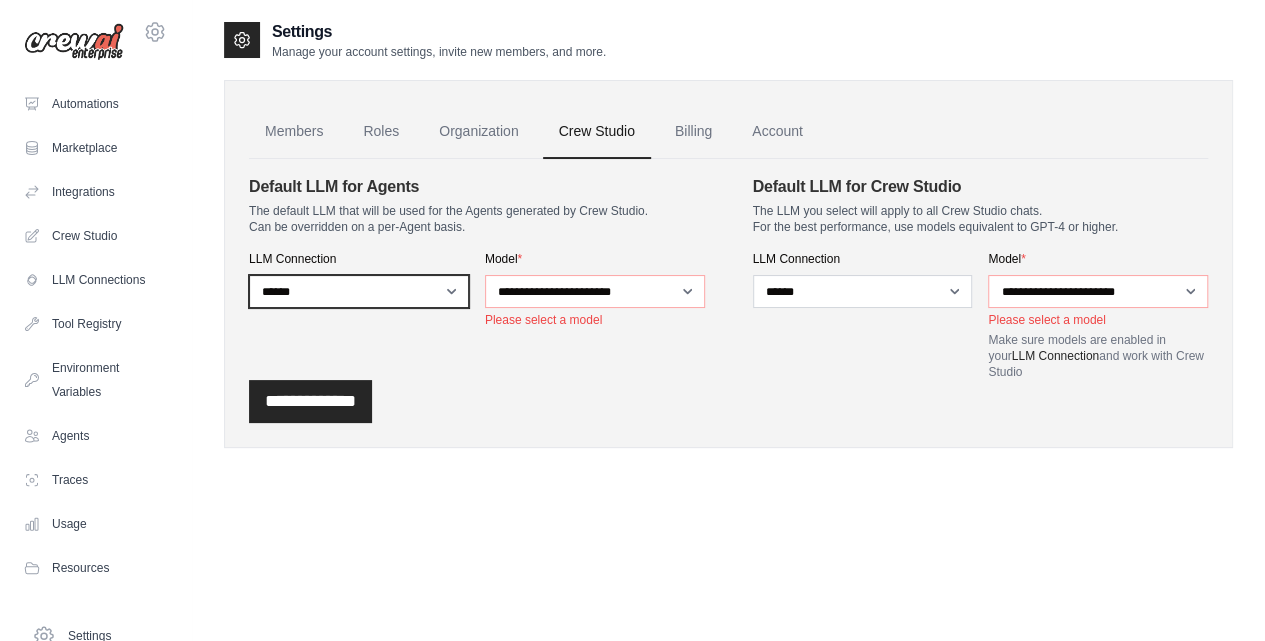 click on "**********" at bounding box center [359, 291] 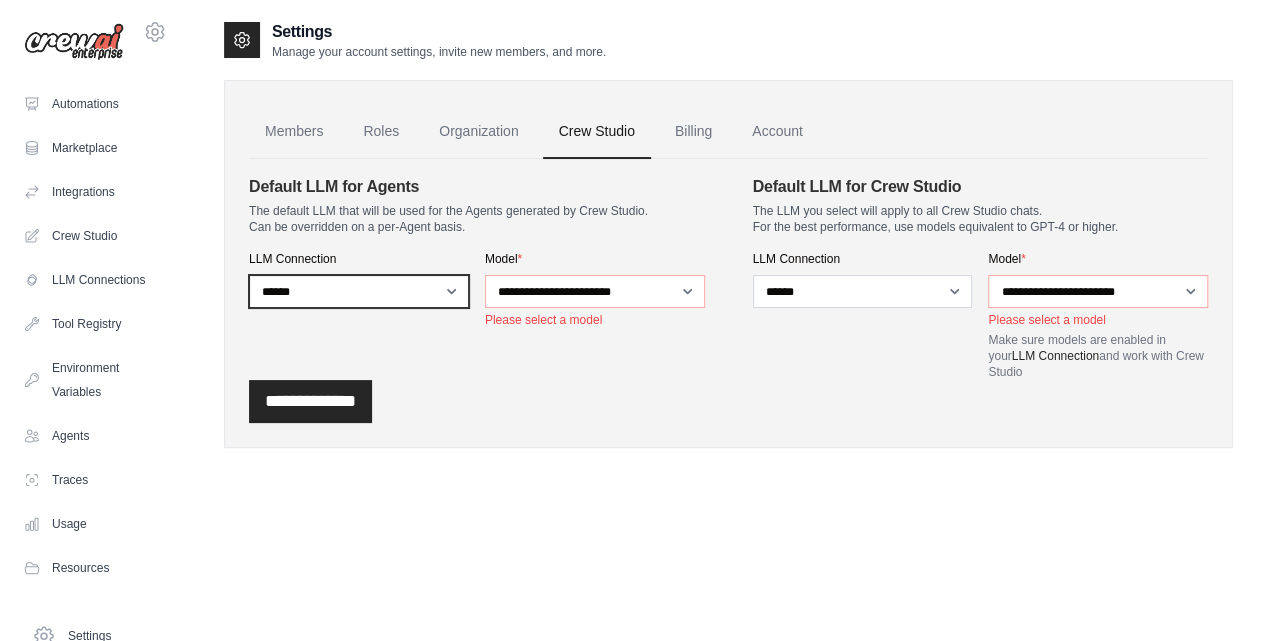 click on "**********" at bounding box center [359, 291] 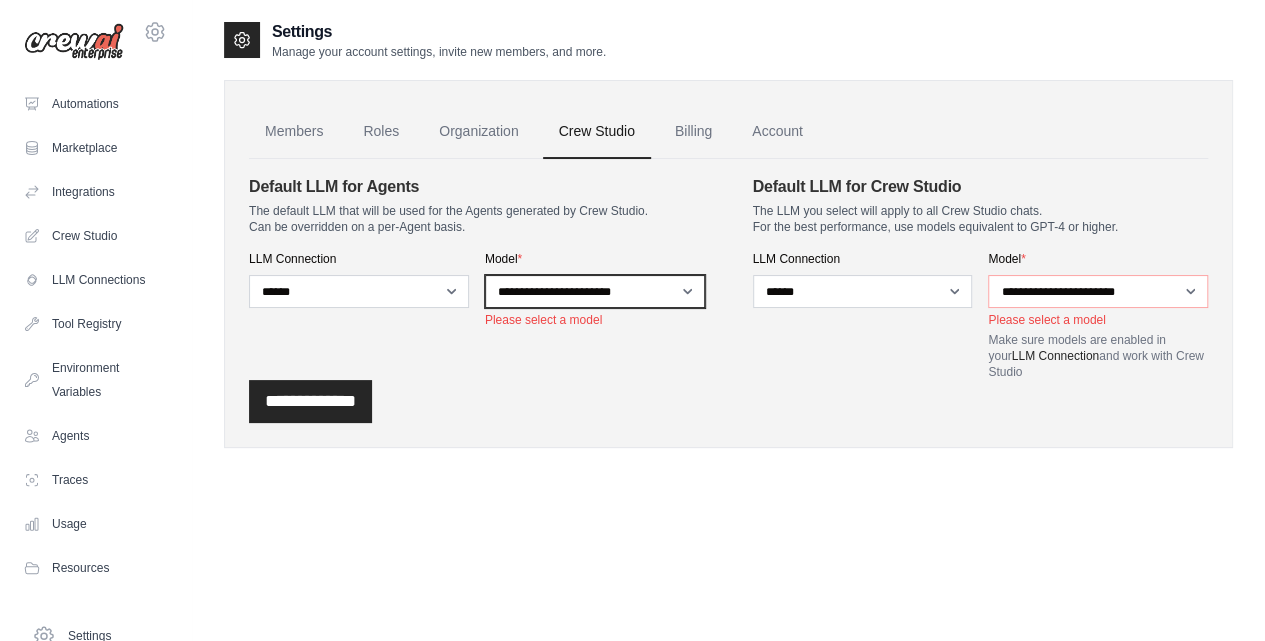 click on "**********" at bounding box center (595, 291) 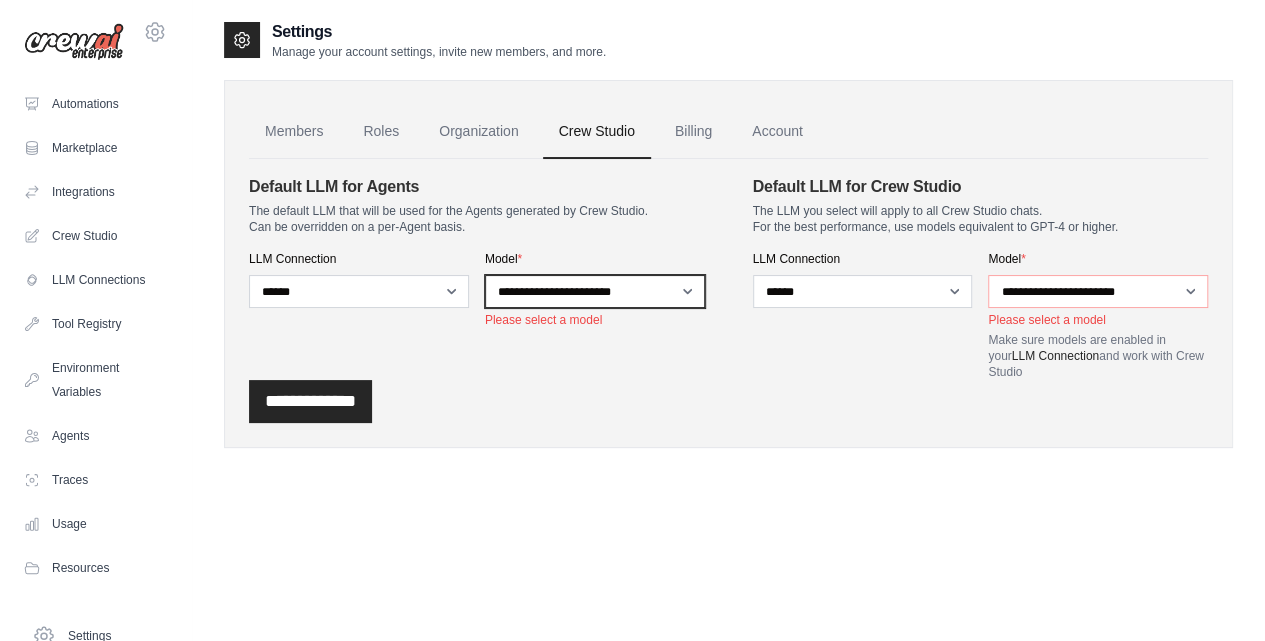 select on "**********" 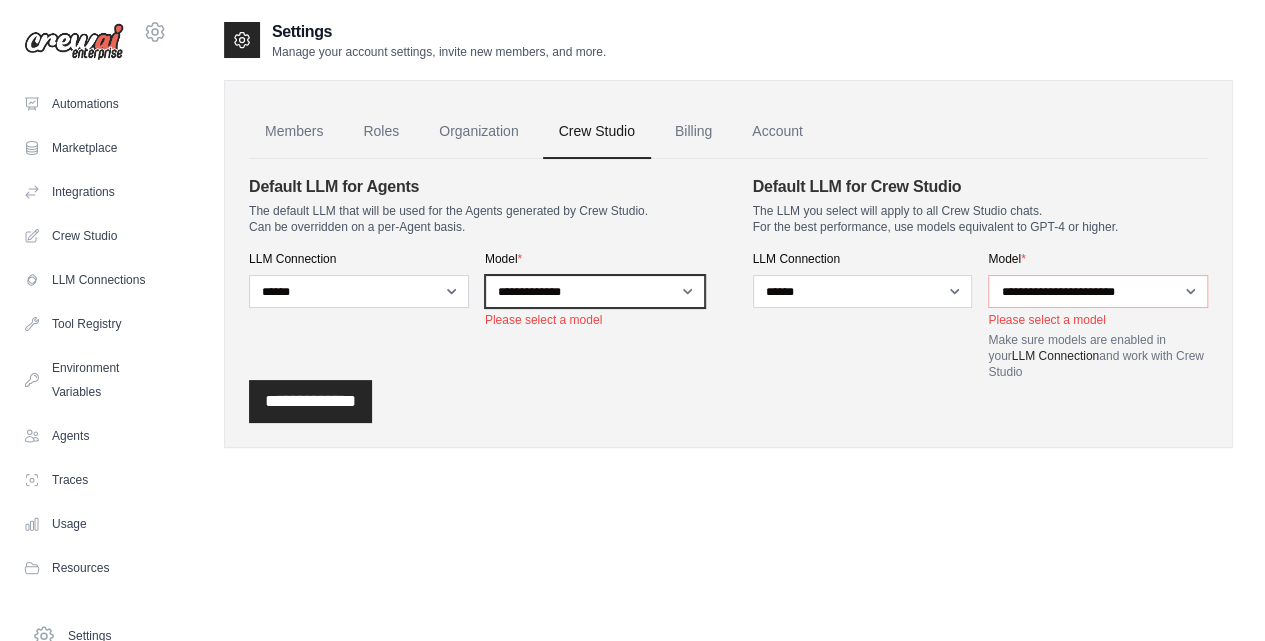 click on "**********" at bounding box center [595, 291] 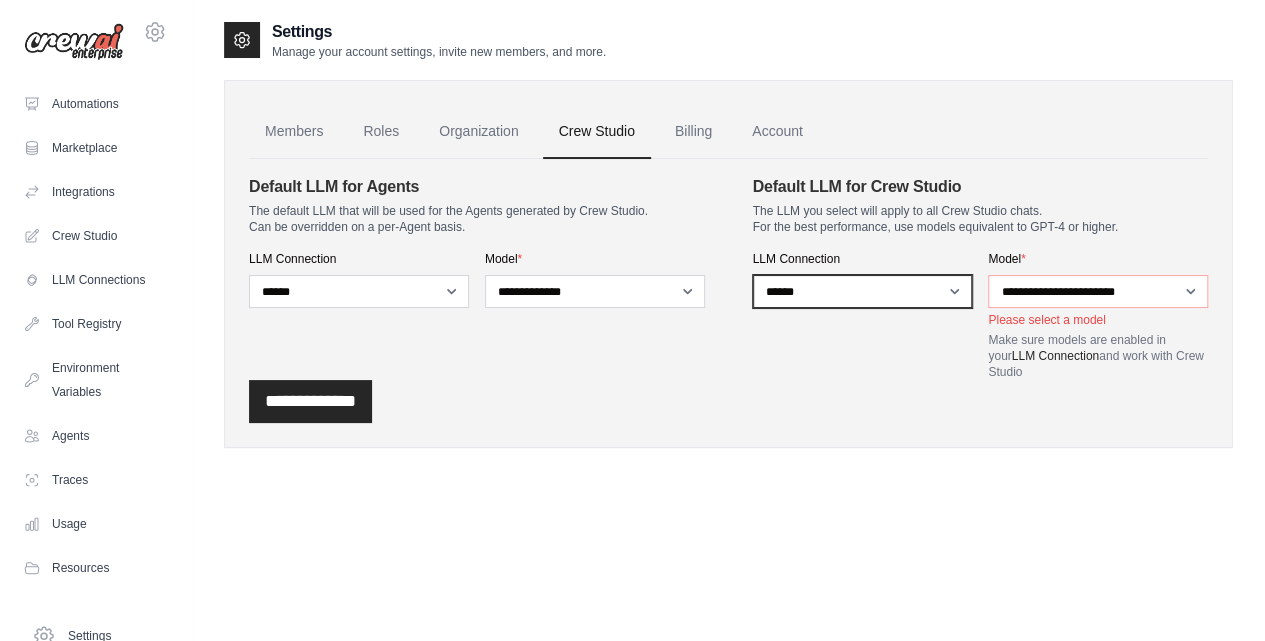 click on "**********" at bounding box center (863, 291) 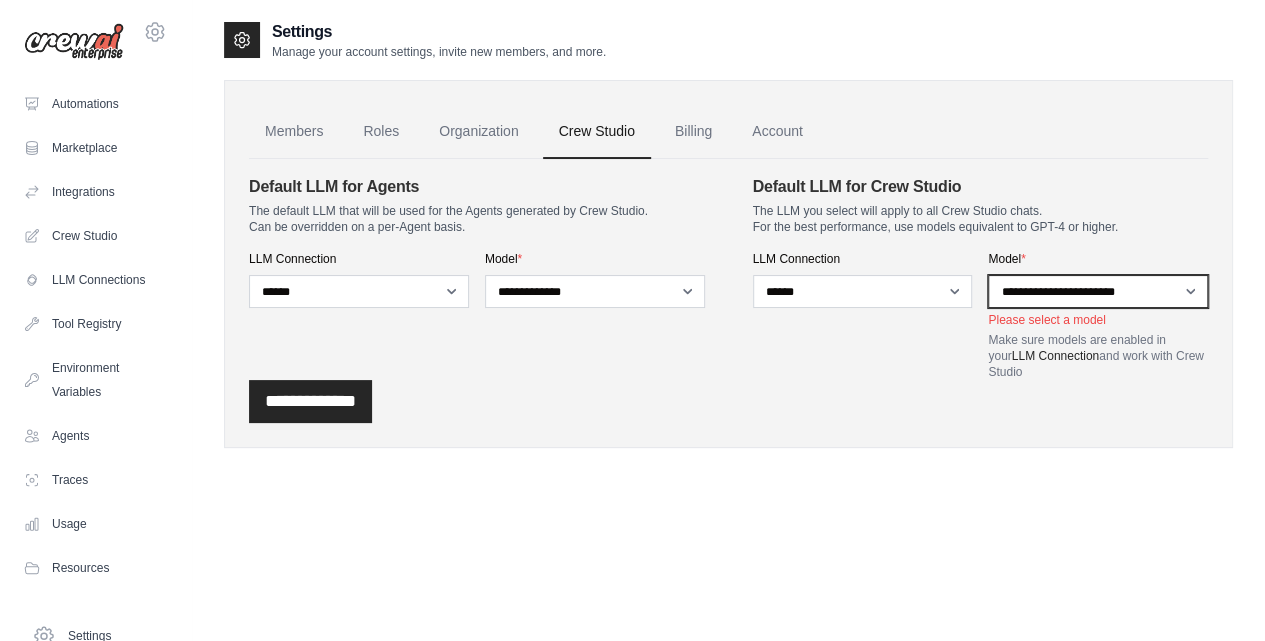 click on "**********" at bounding box center (1098, 291) 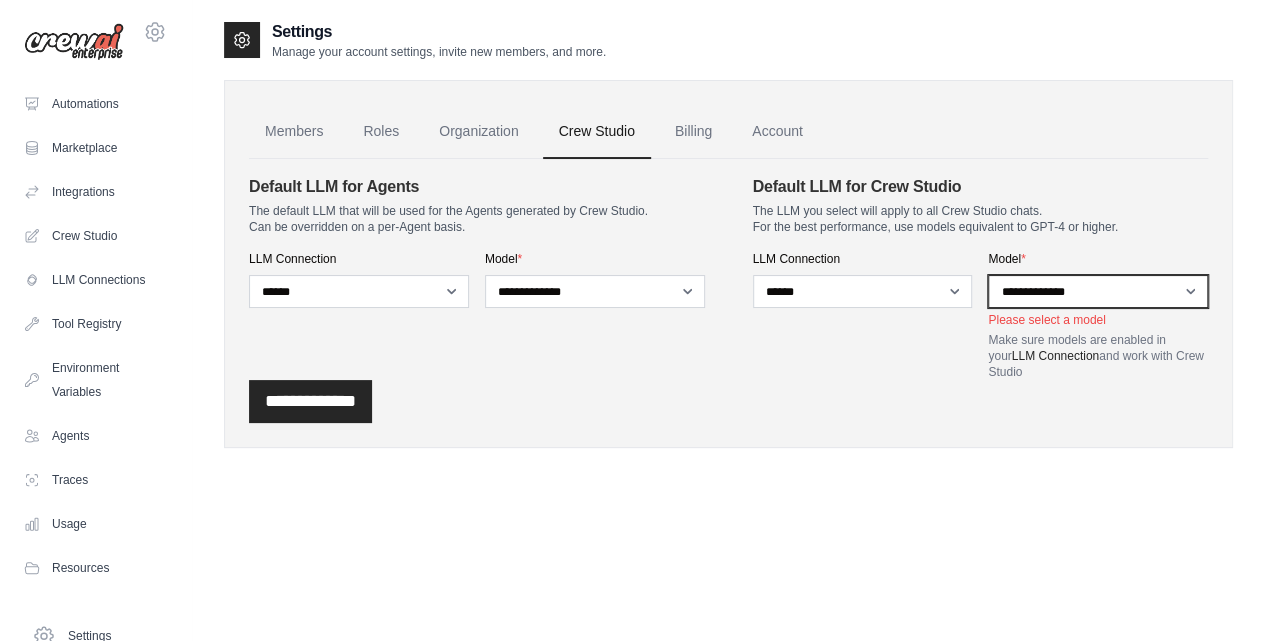 click on "**********" at bounding box center [1098, 291] 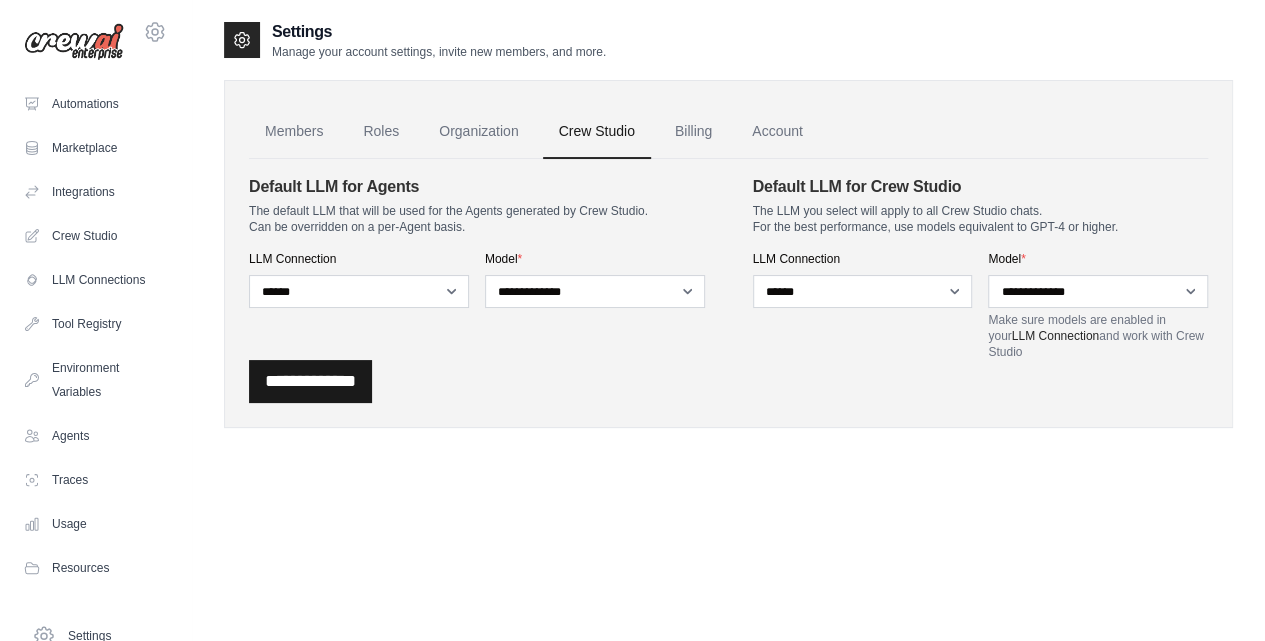 click on "**********" at bounding box center [310, 381] 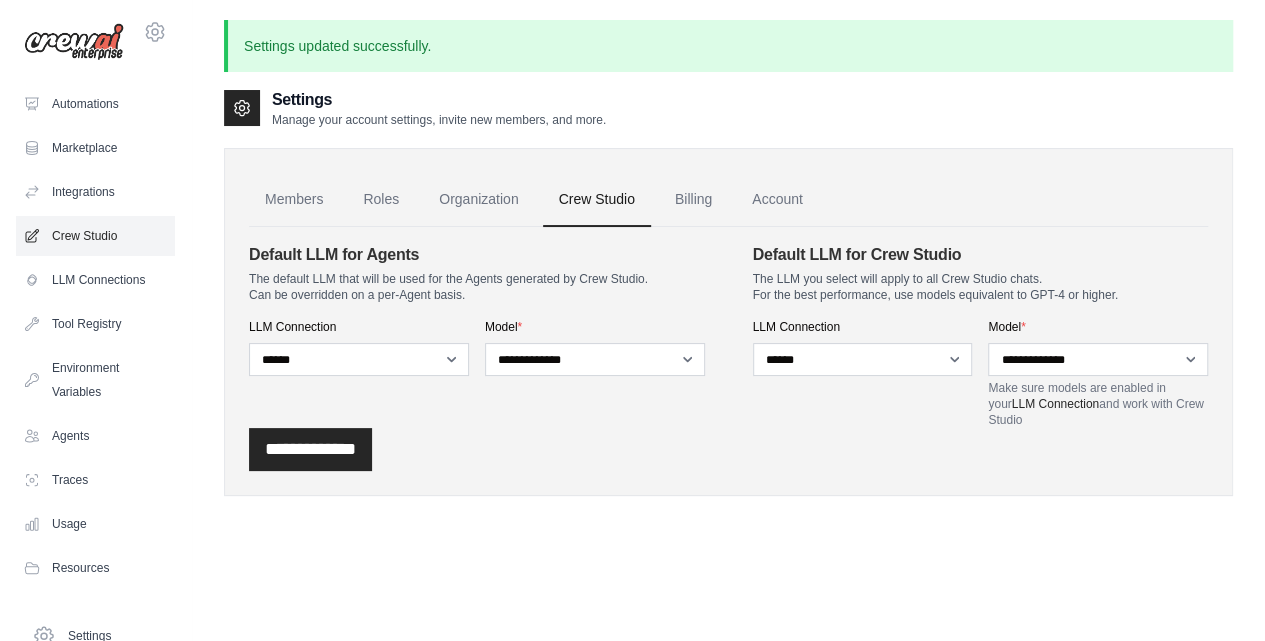 click on "Crew Studio" at bounding box center (95, 236) 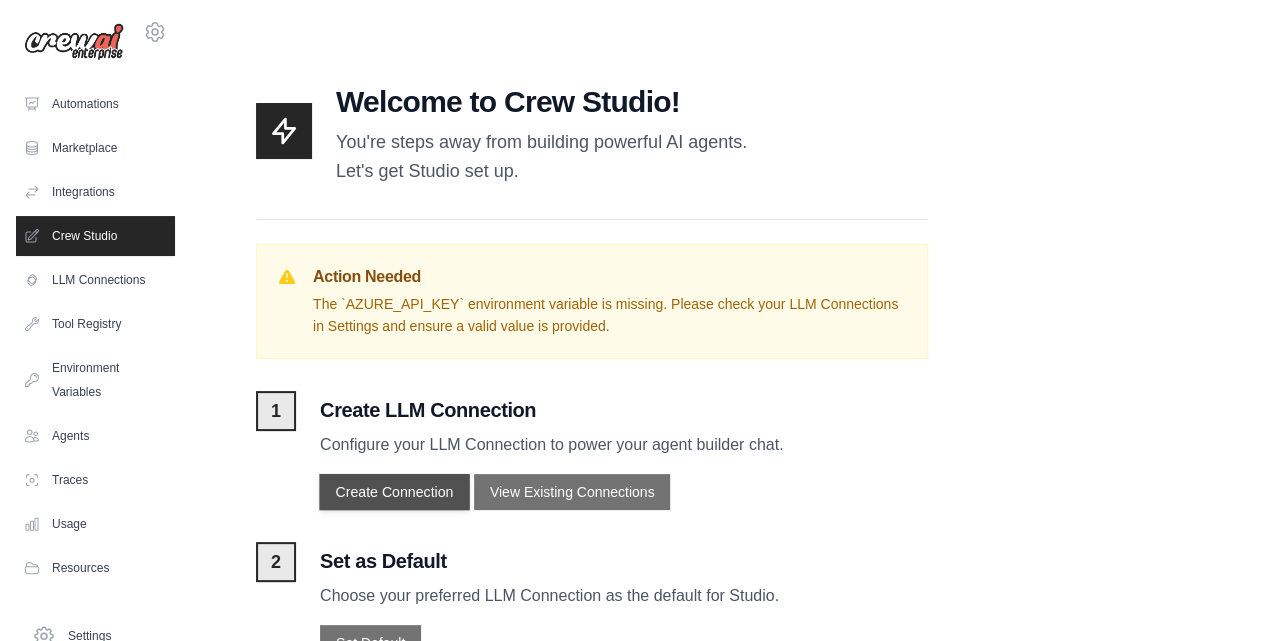 scroll, scrollTop: 66, scrollLeft: 0, axis: vertical 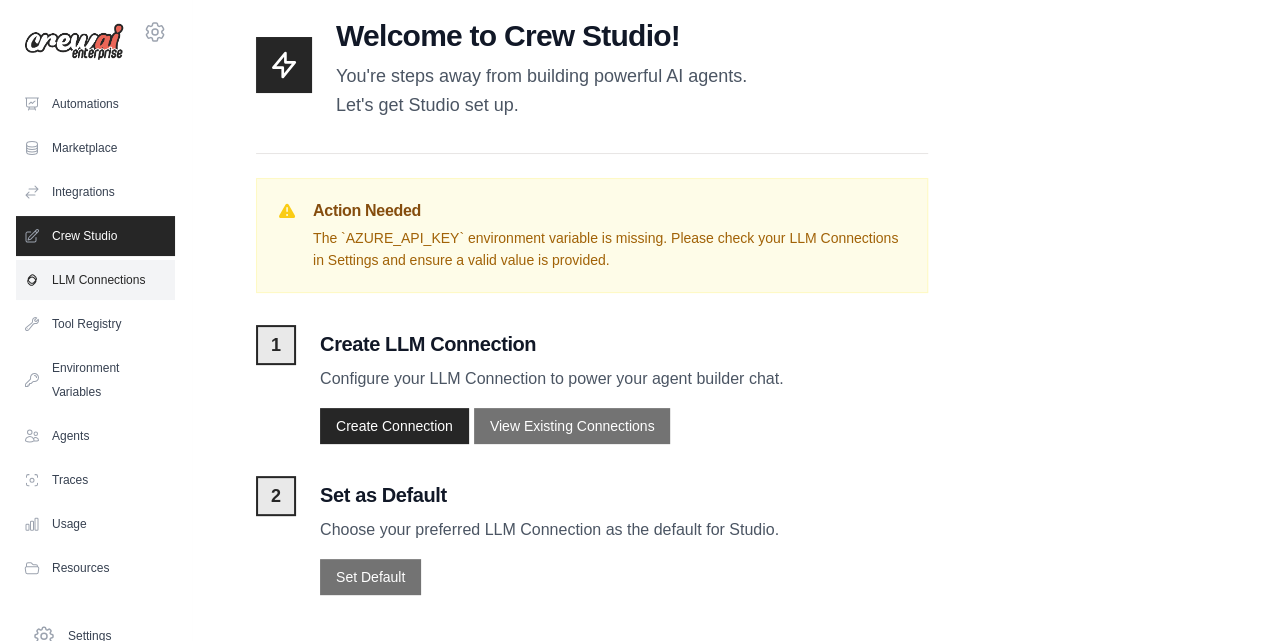 click on "LLM Connections" at bounding box center [95, 280] 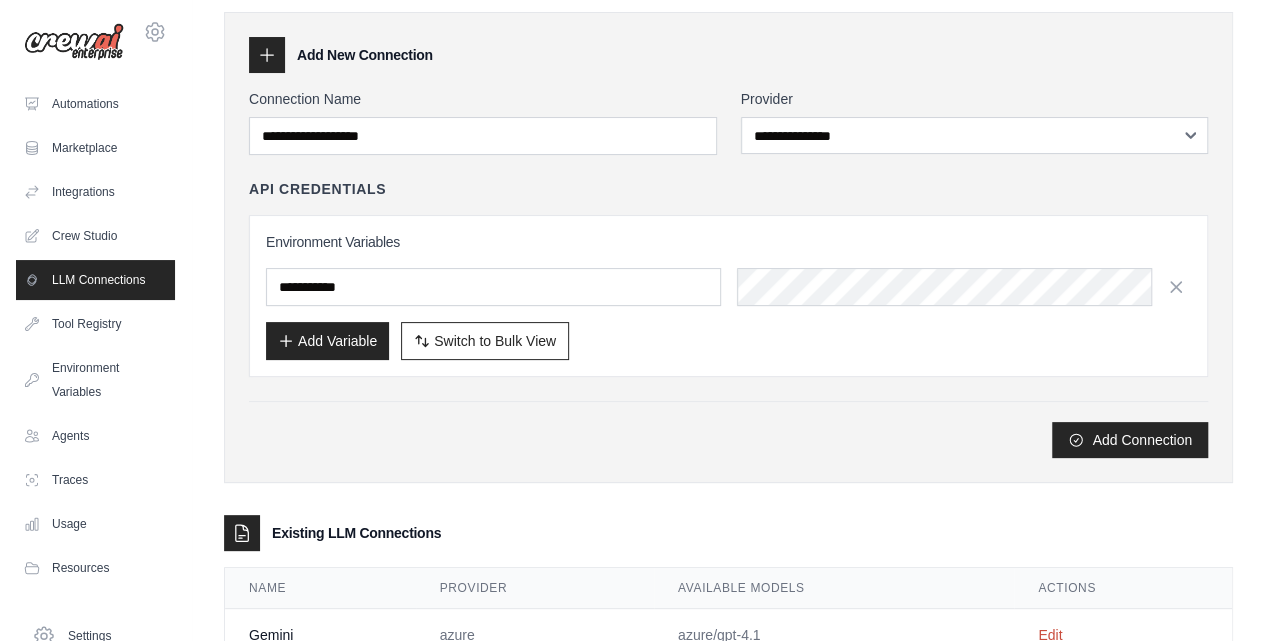scroll, scrollTop: 136, scrollLeft: 0, axis: vertical 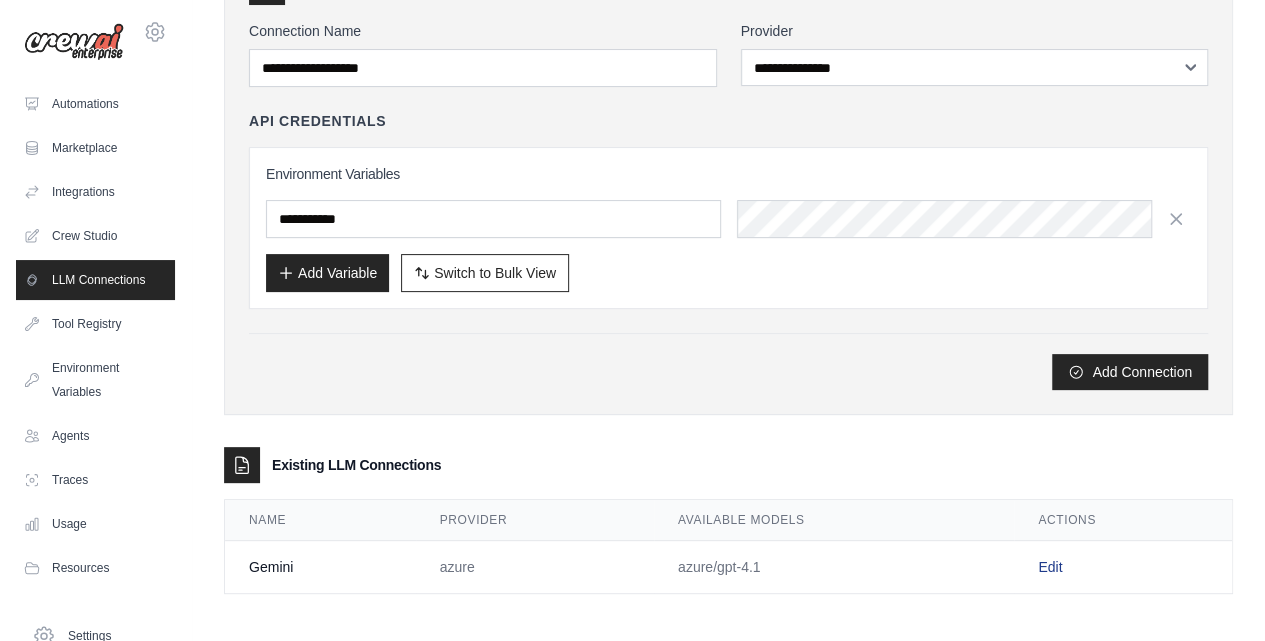 click on "Edit" at bounding box center [1050, 567] 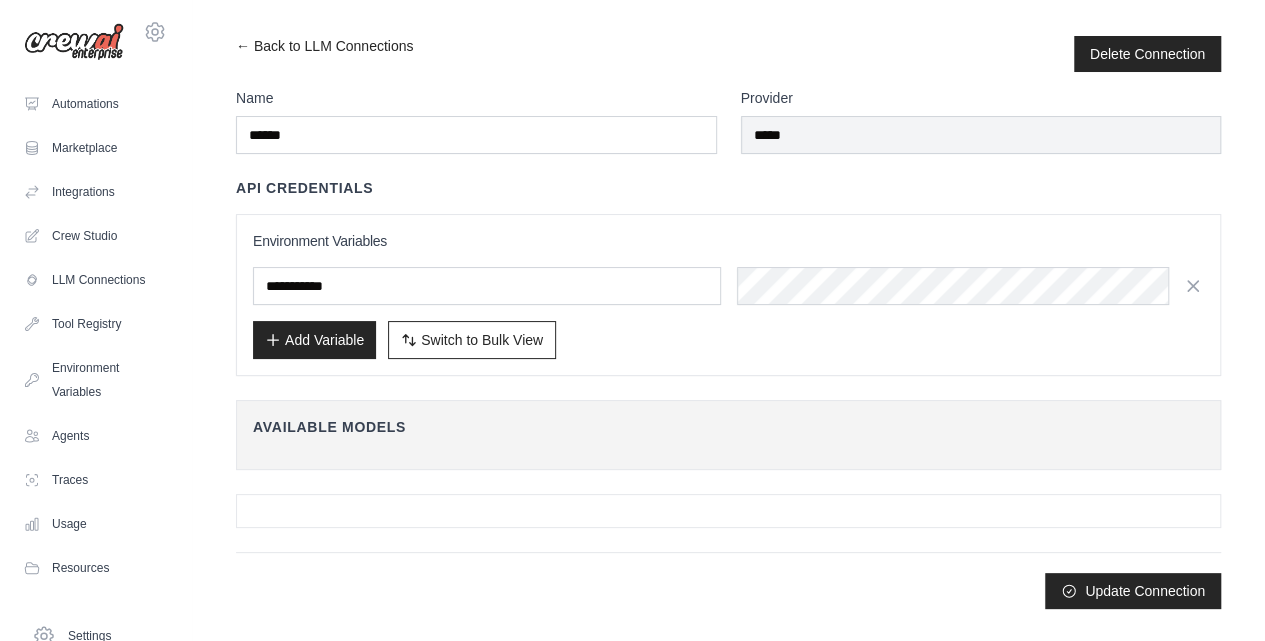 scroll, scrollTop: 0, scrollLeft: 0, axis: both 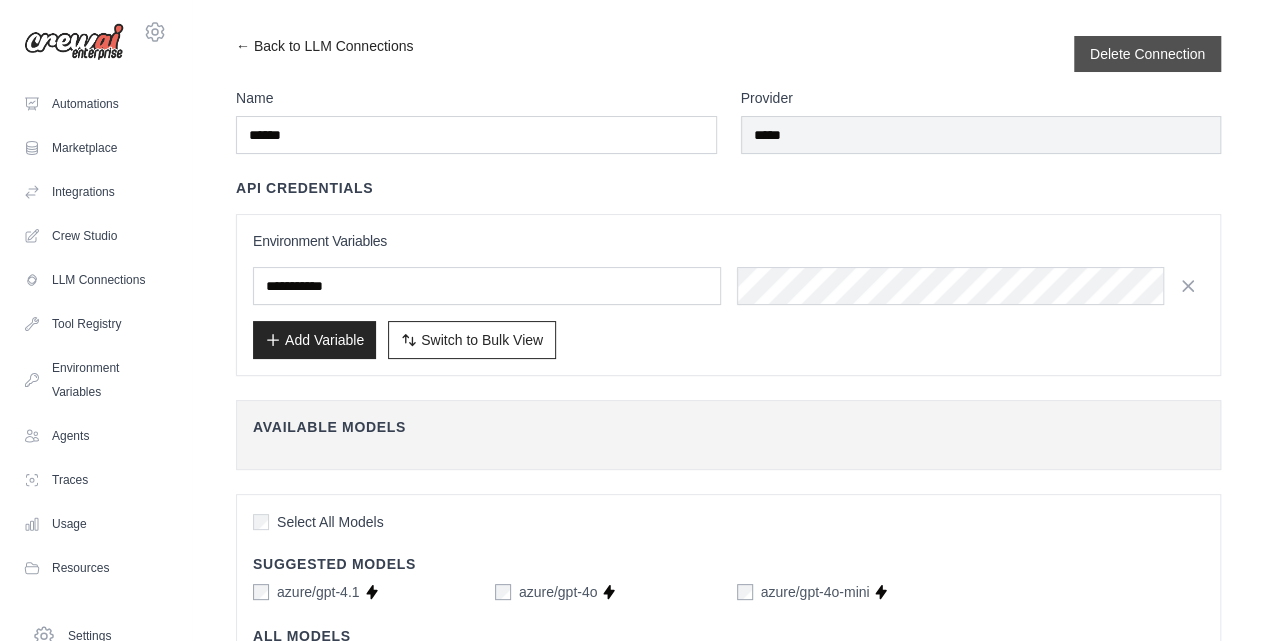 click on "Delete Connection" at bounding box center (1147, 54) 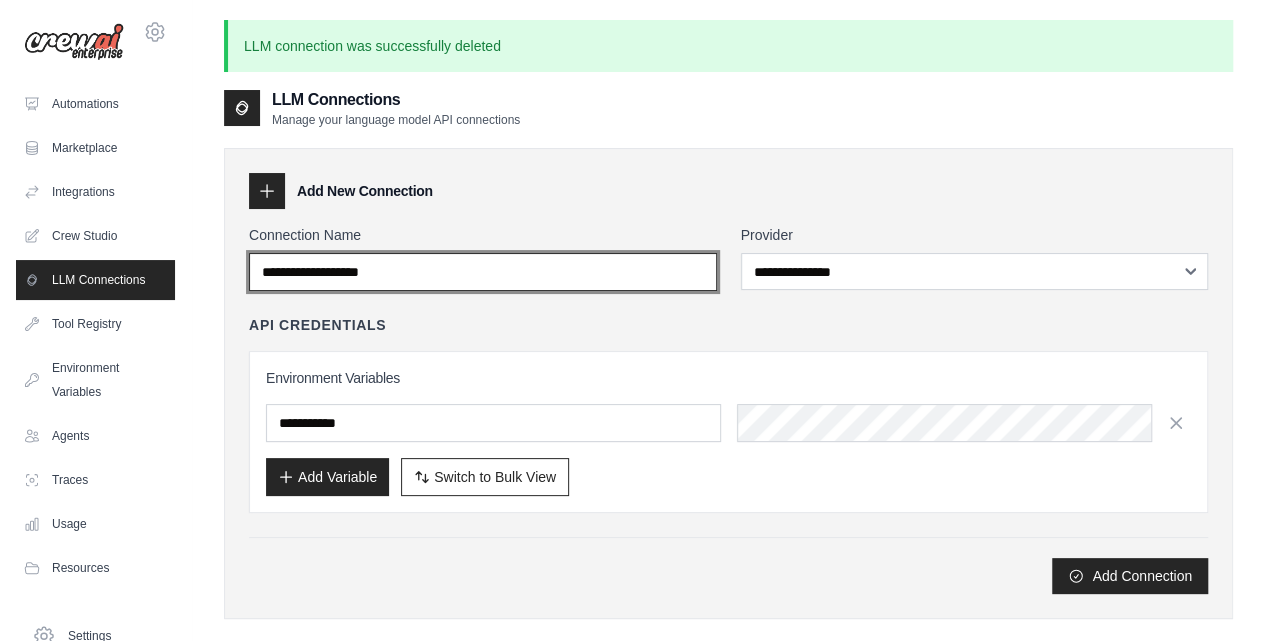 click on "Connection Name" at bounding box center [483, 272] 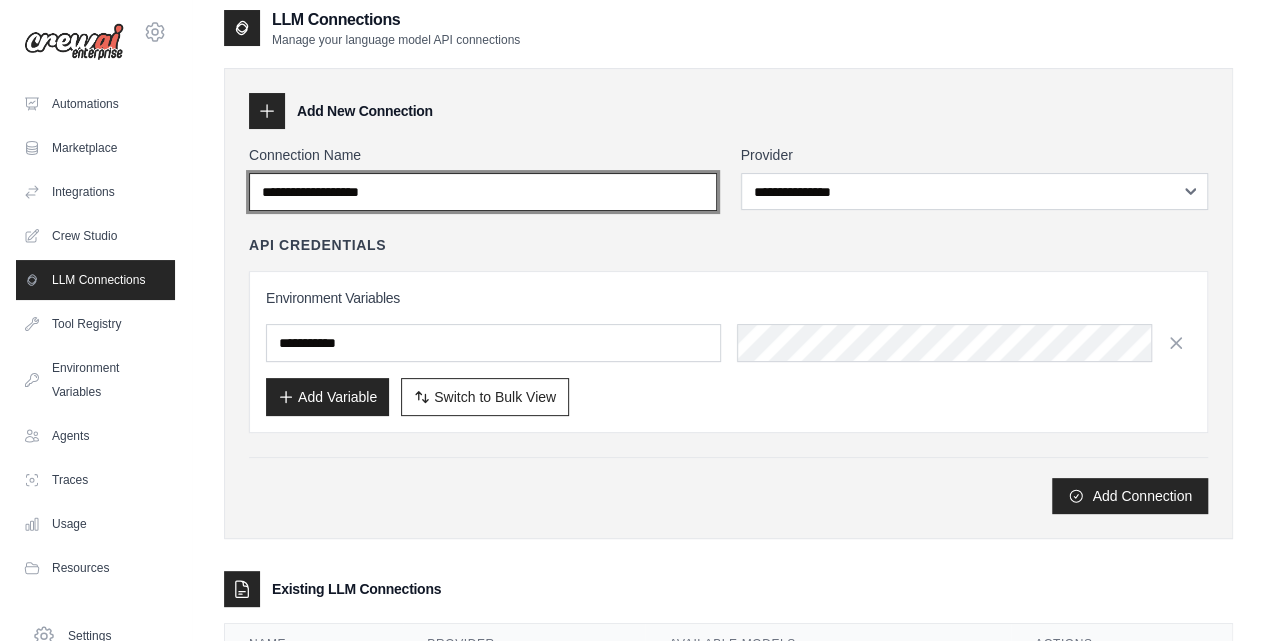 scroll, scrollTop: 70, scrollLeft: 0, axis: vertical 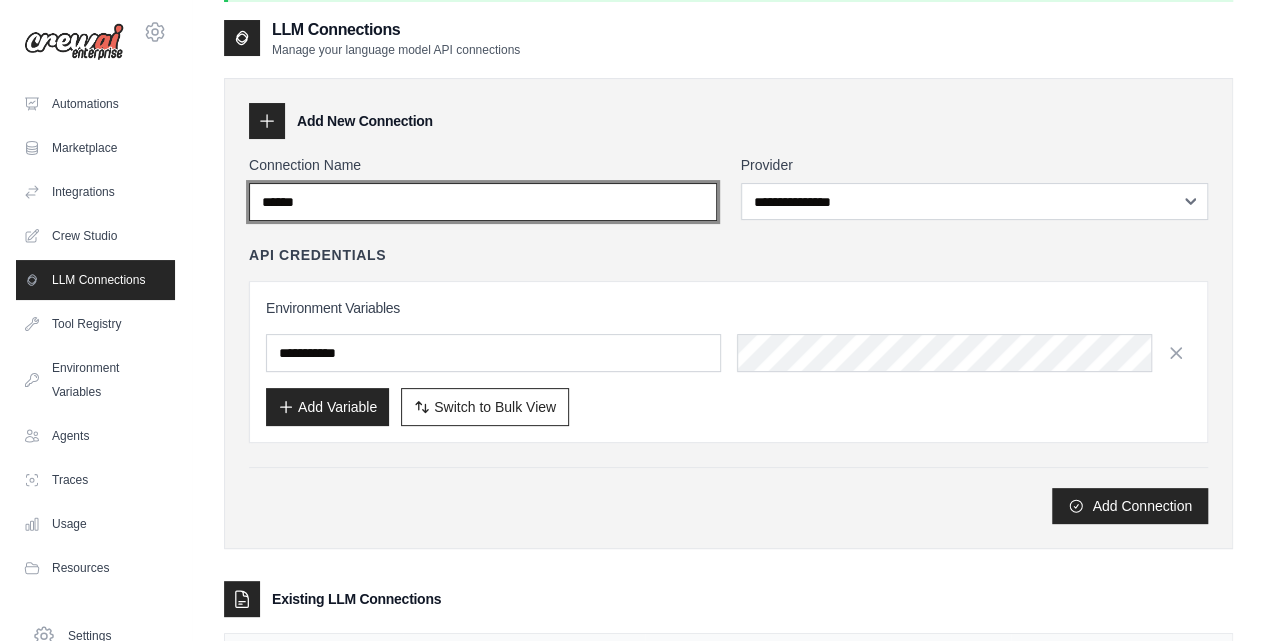 type on "******" 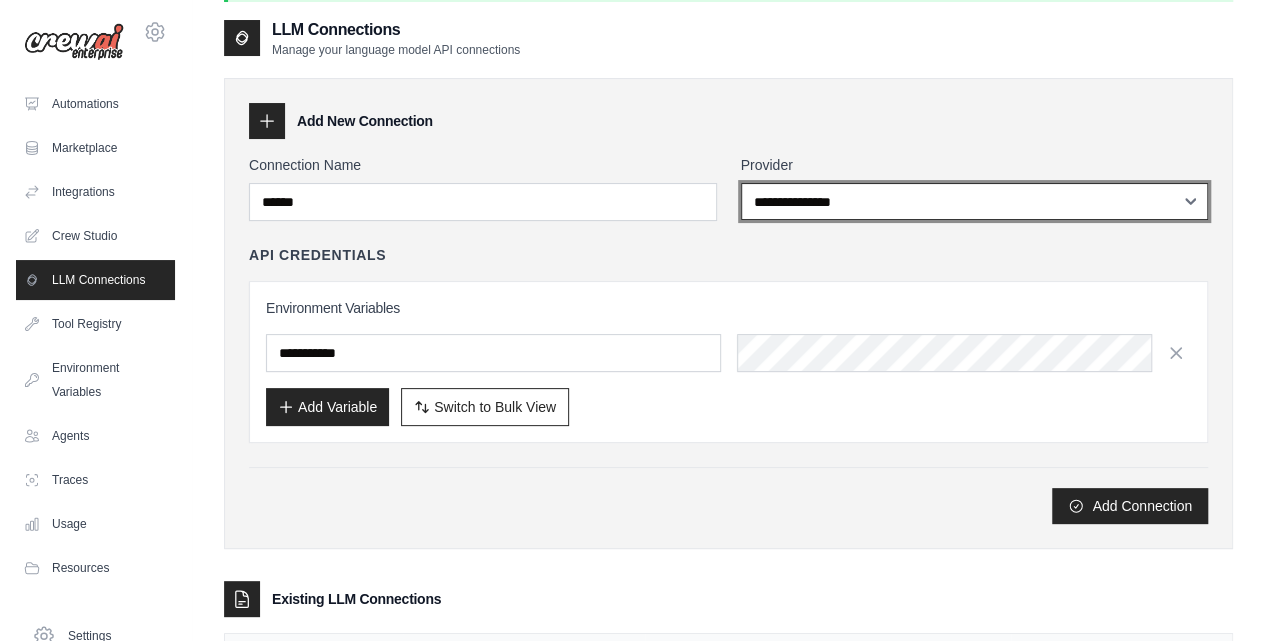click on "**********" at bounding box center [975, 201] 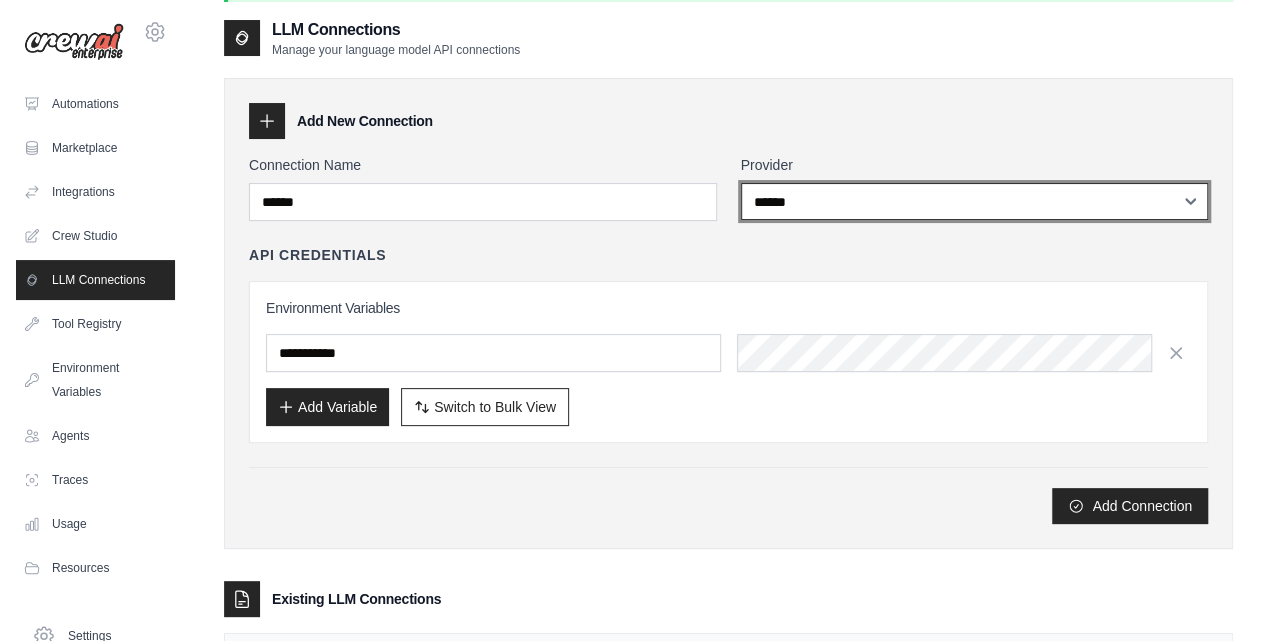 click on "**********" at bounding box center (975, 201) 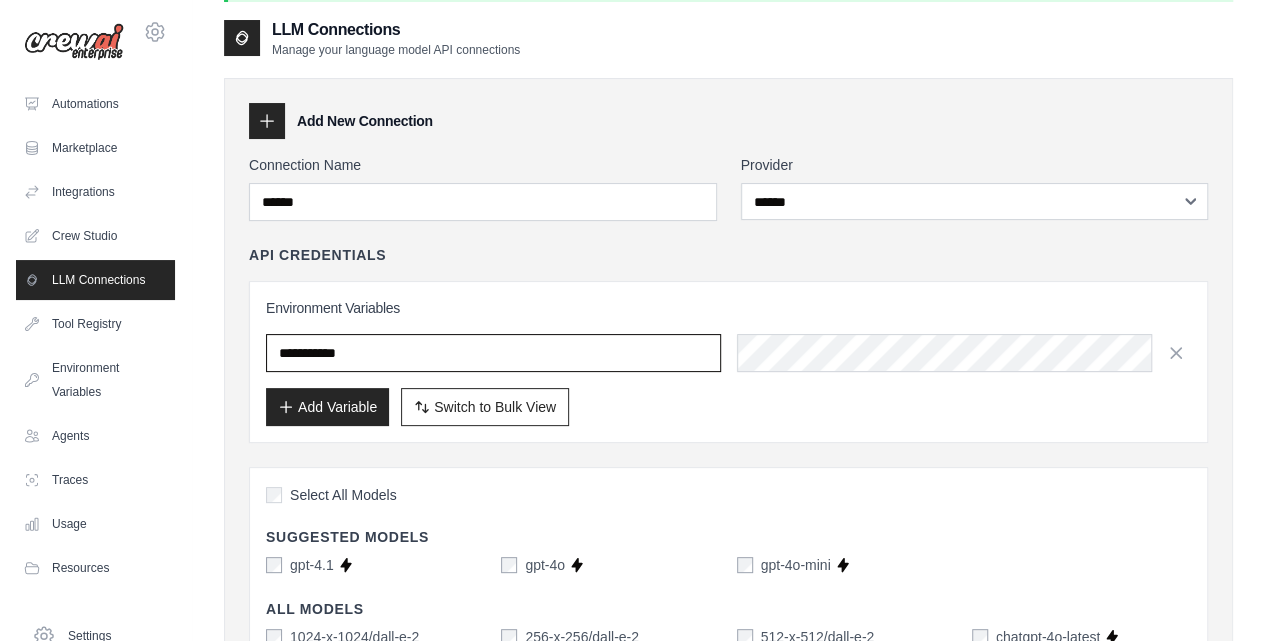 click at bounding box center [493, 353] 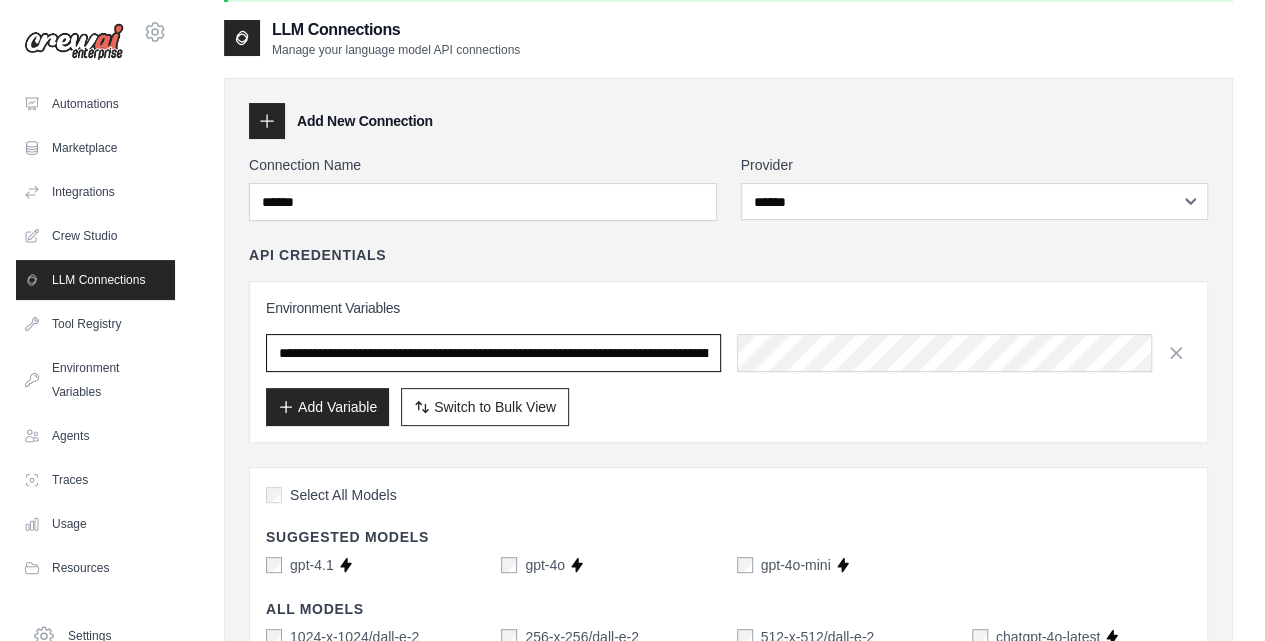 scroll, scrollTop: 0, scrollLeft: 832, axis: horizontal 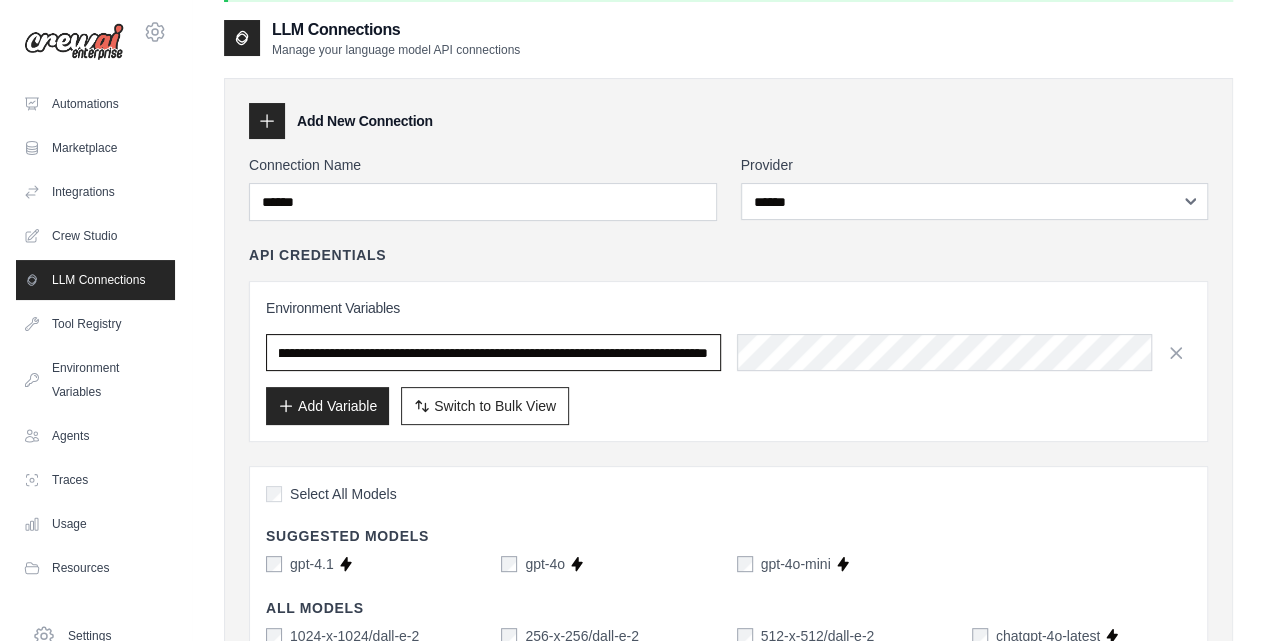type on "**********" 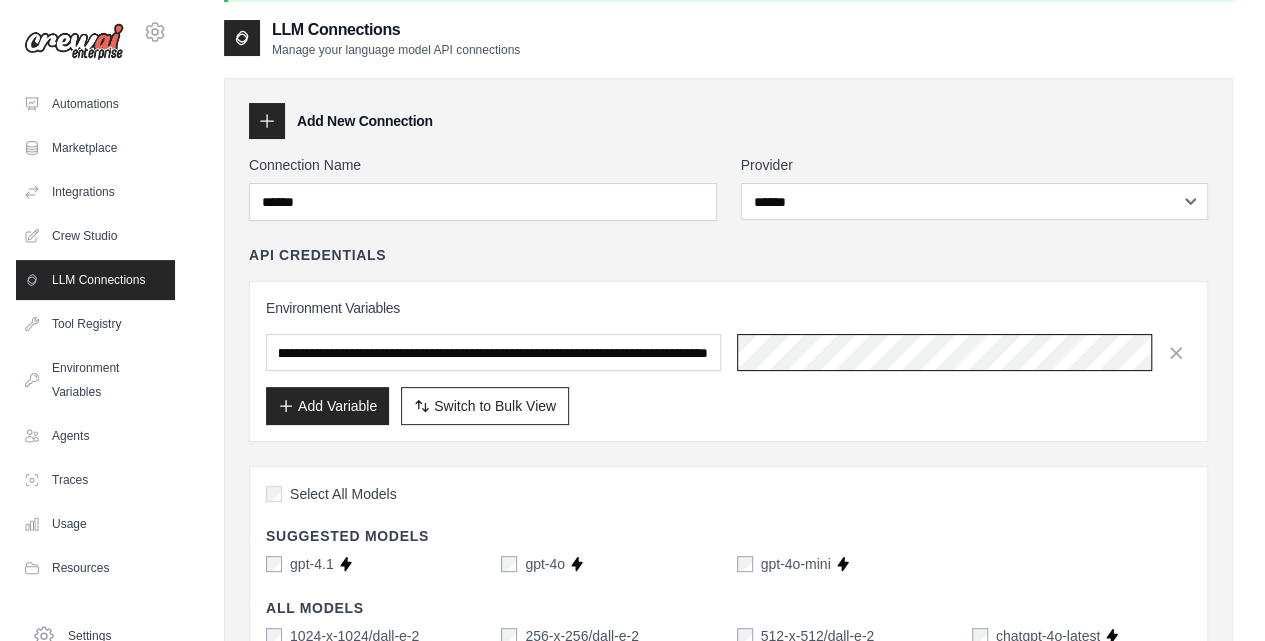 scroll, scrollTop: 0, scrollLeft: 0, axis: both 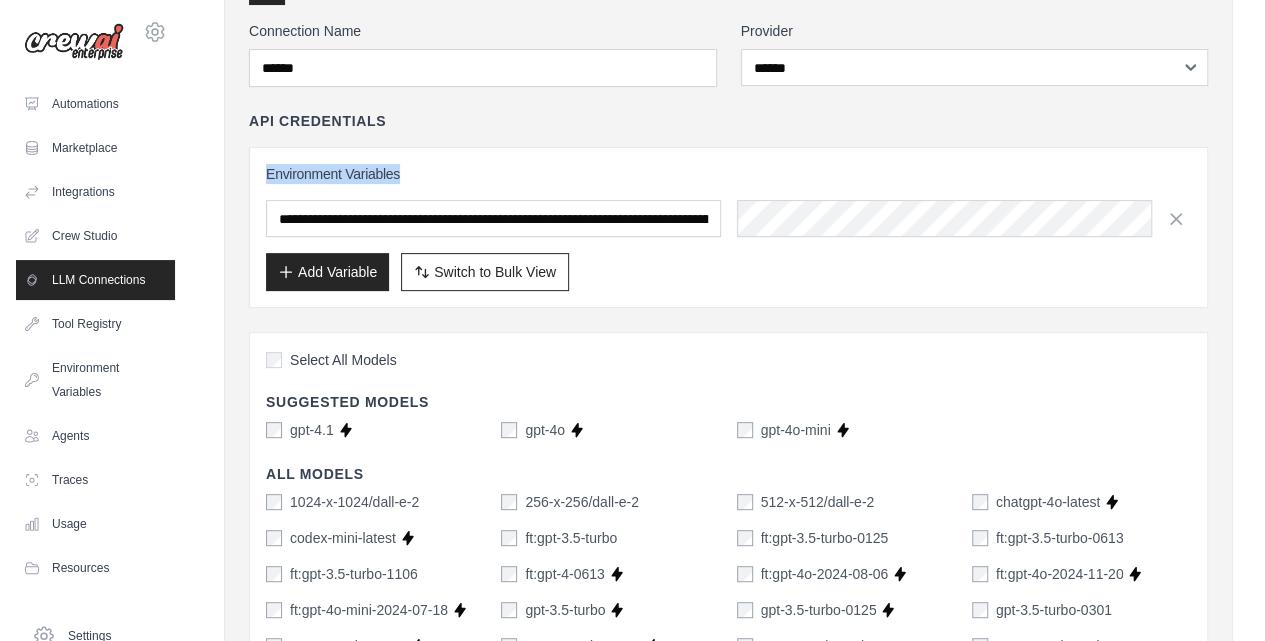 drag, startPoint x: 273, startPoint y: 175, endPoint x: 416, endPoint y: 163, distance: 143.50261 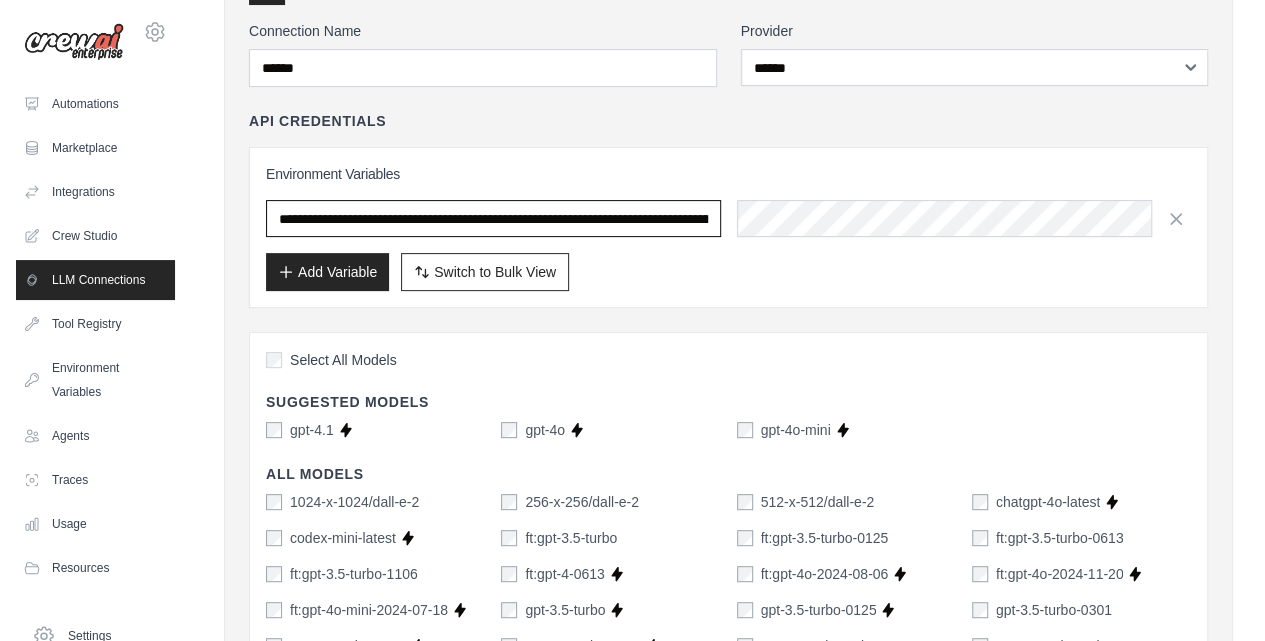 click on "**********" at bounding box center (493, 218) 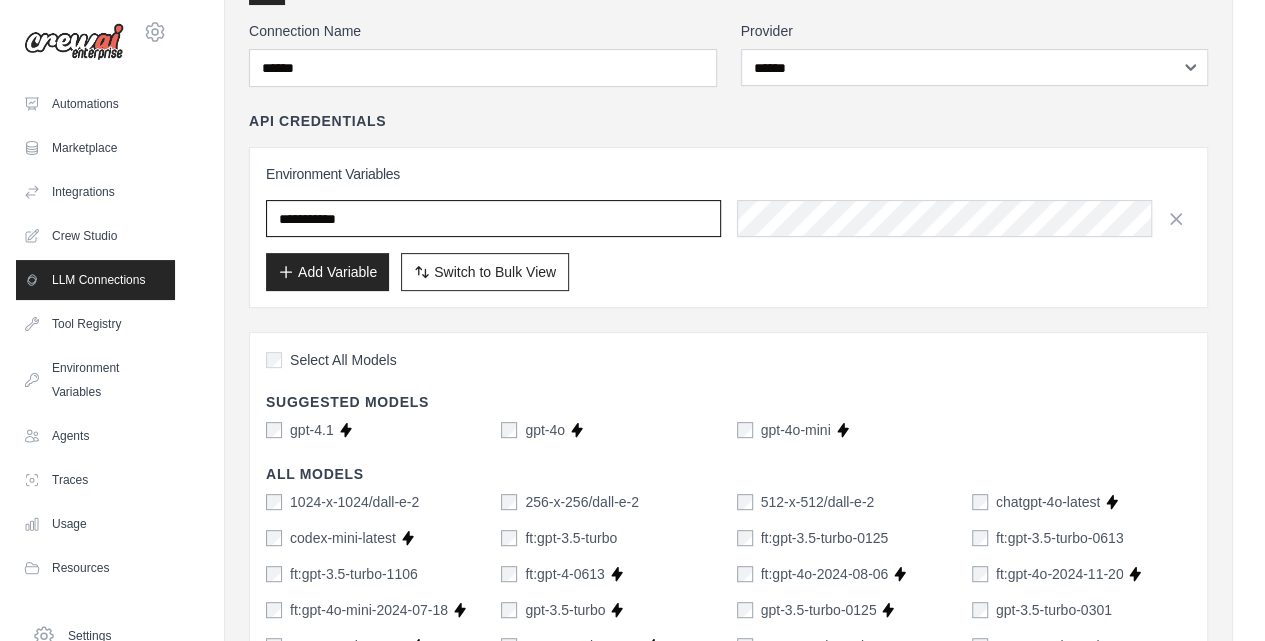 drag, startPoint x: 384, startPoint y: 206, endPoint x: 255, endPoint y: 210, distance: 129.062 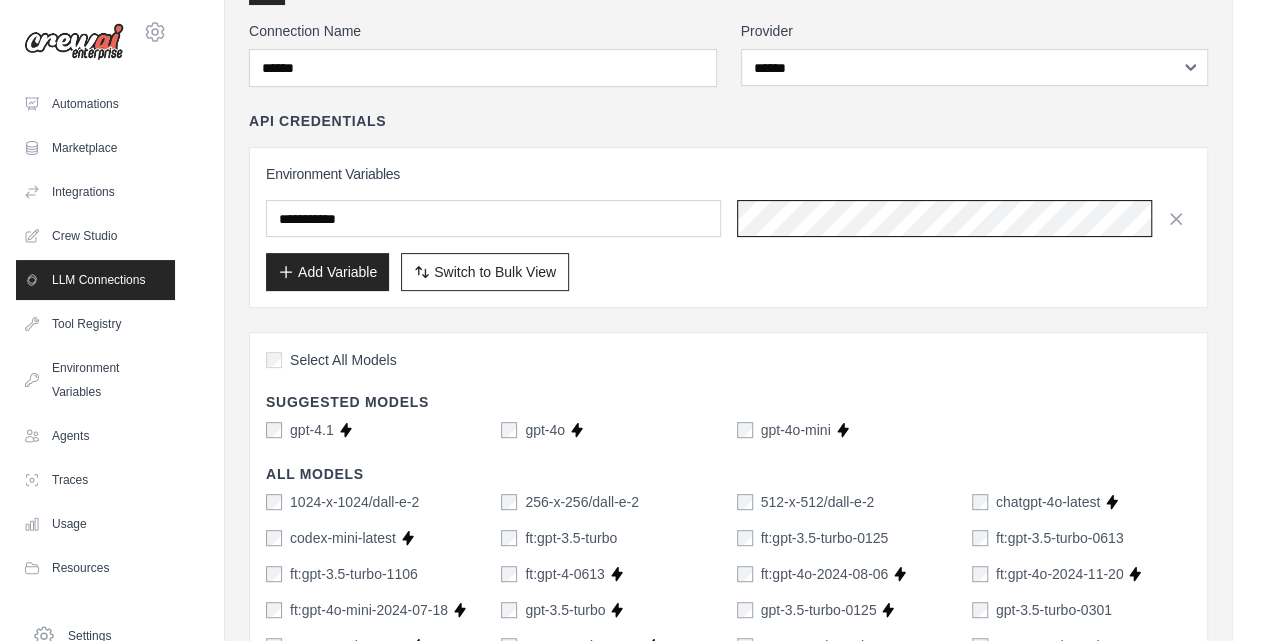 scroll, scrollTop: 0, scrollLeft: 872, axis: horizontal 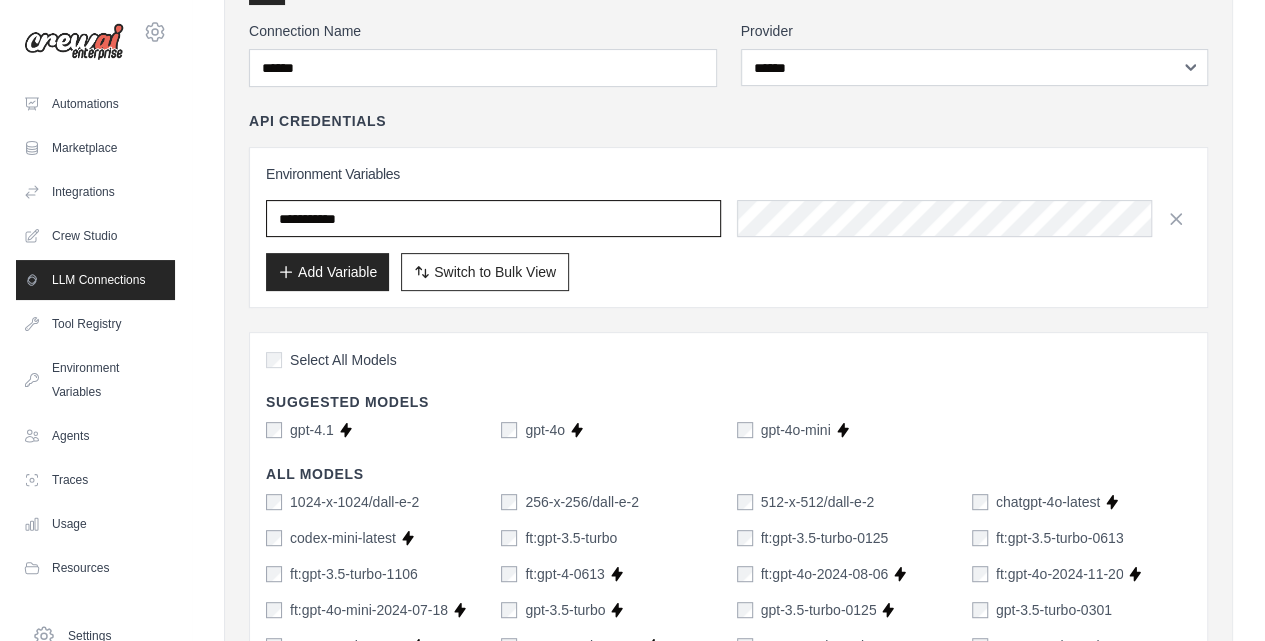 click at bounding box center [493, 218] 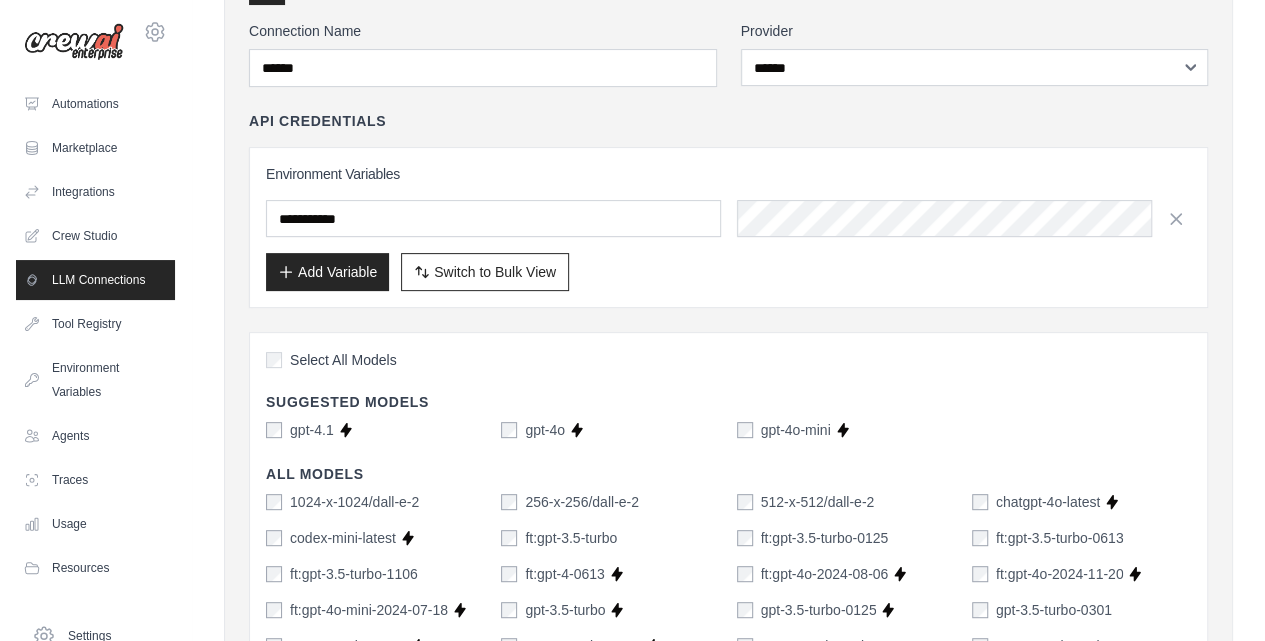 click on "Add Variable" at bounding box center [327, 272] 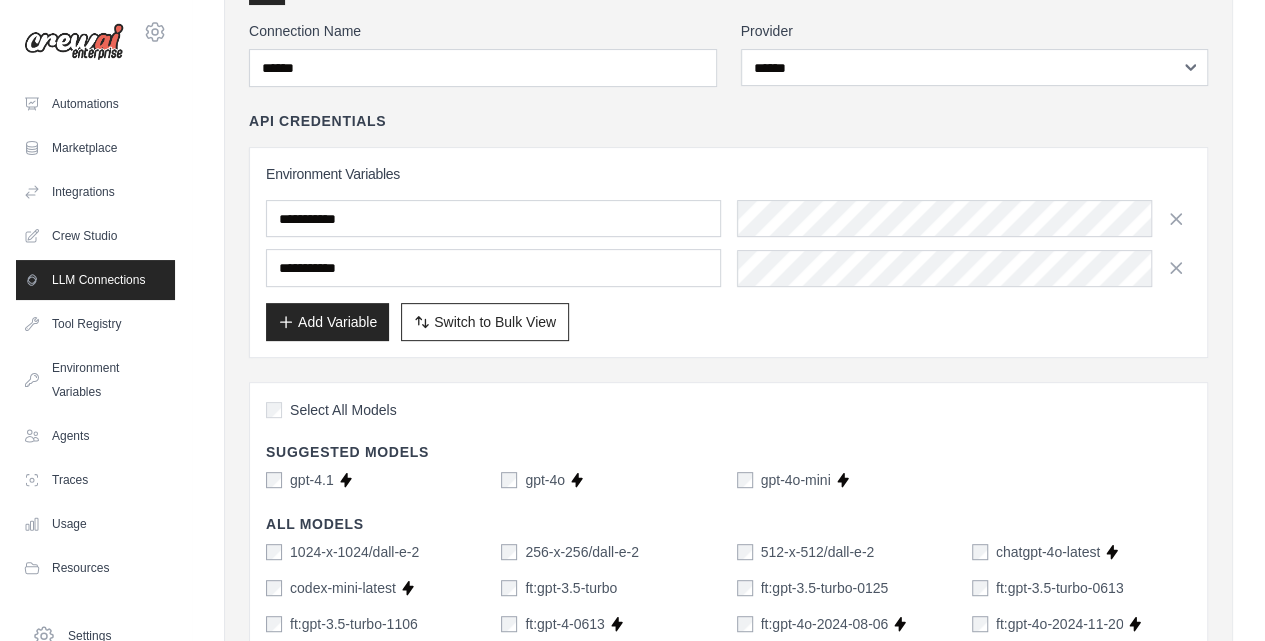 click on "Add Variable
Switch to Bulk View
Switch to Table View" at bounding box center [728, 322] 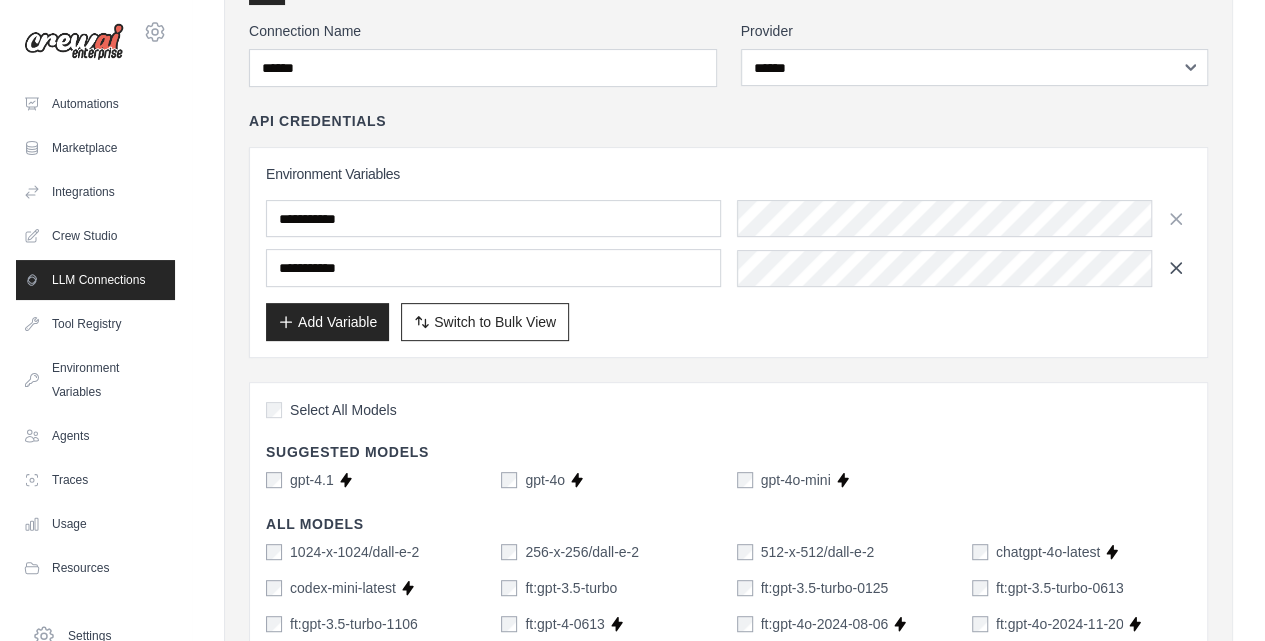 click 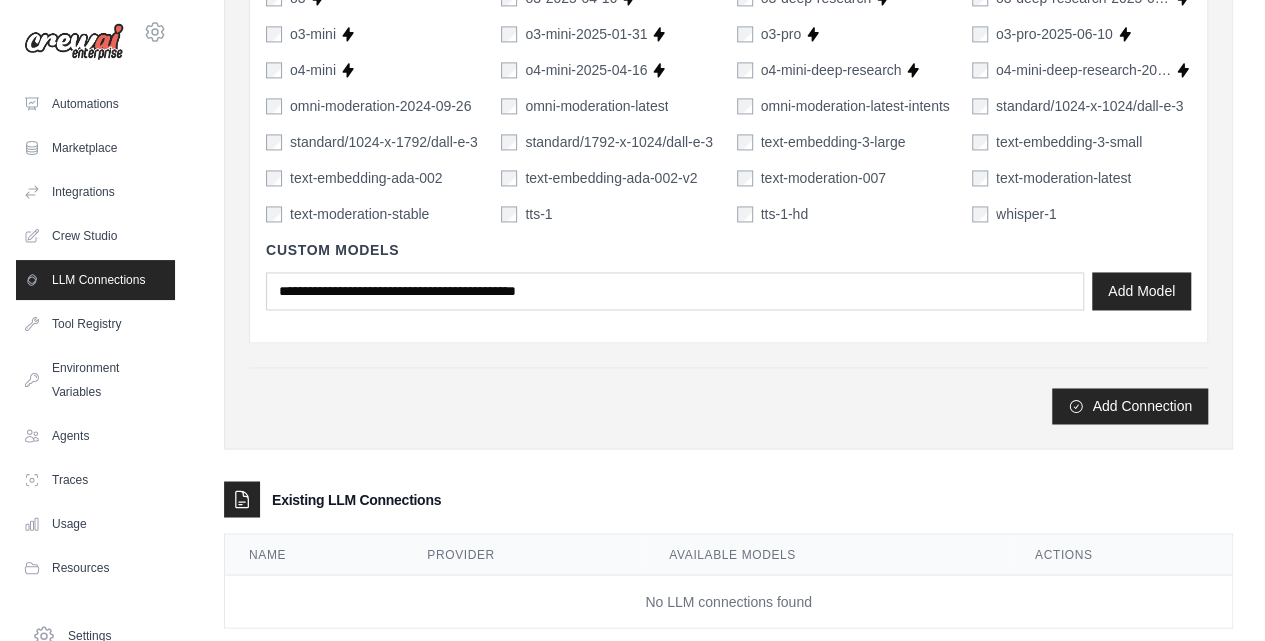 scroll, scrollTop: 1498, scrollLeft: 0, axis: vertical 